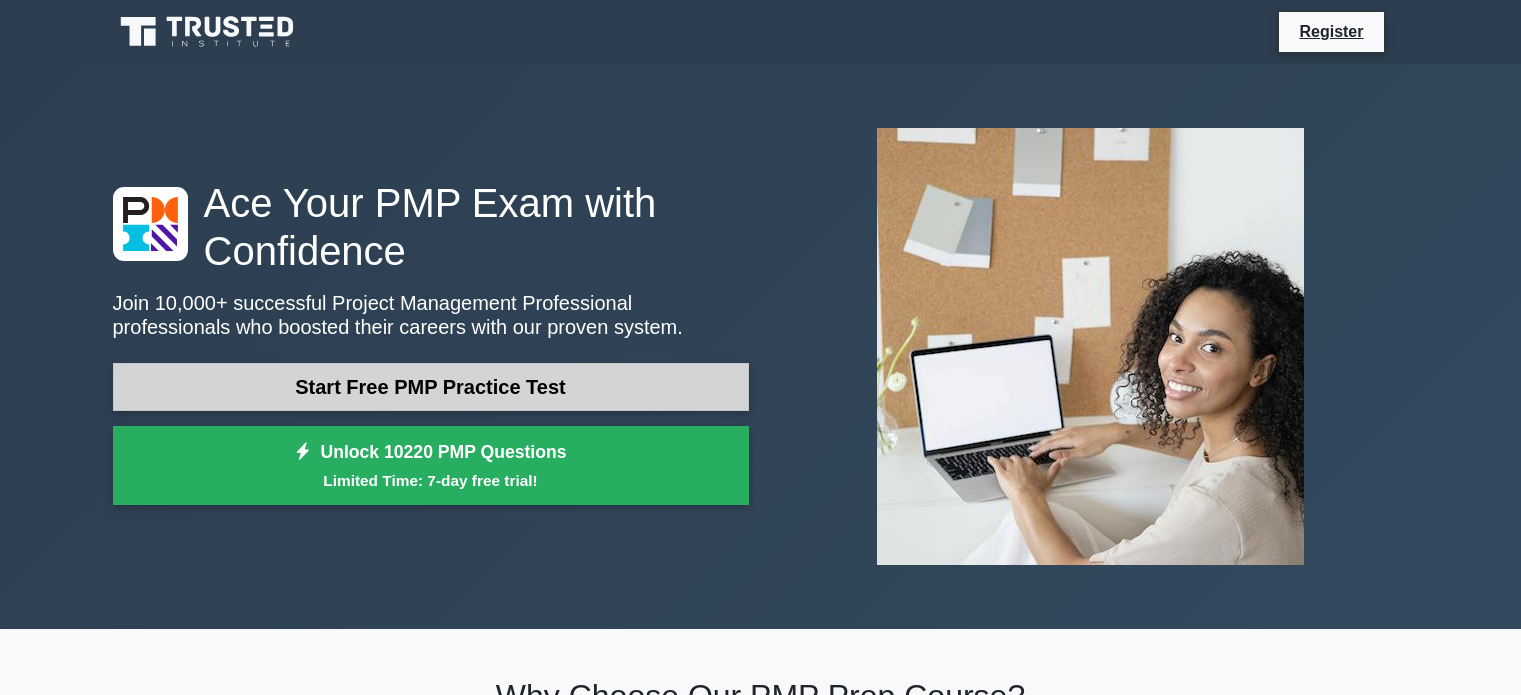 scroll, scrollTop: 0, scrollLeft: 0, axis: both 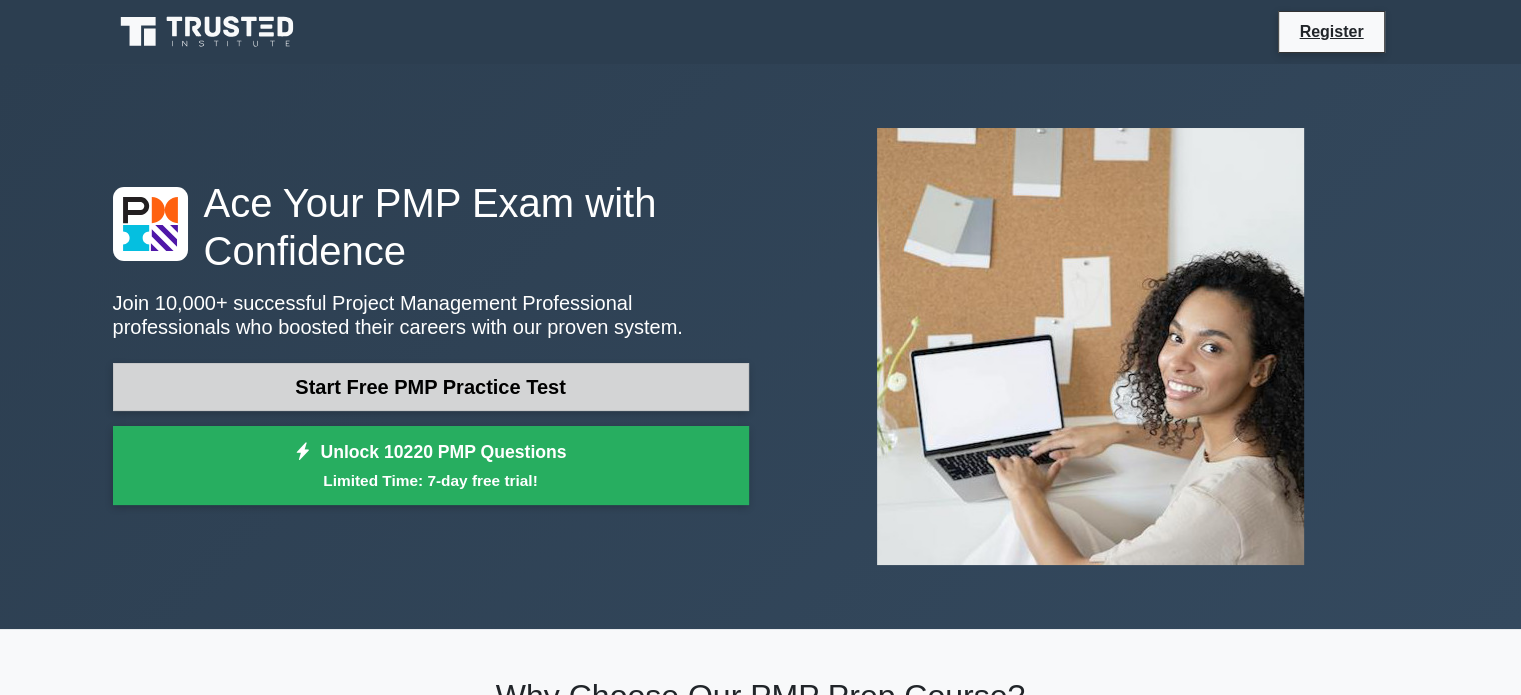 click on "Start Free PMP Practice Test" at bounding box center [431, 387] 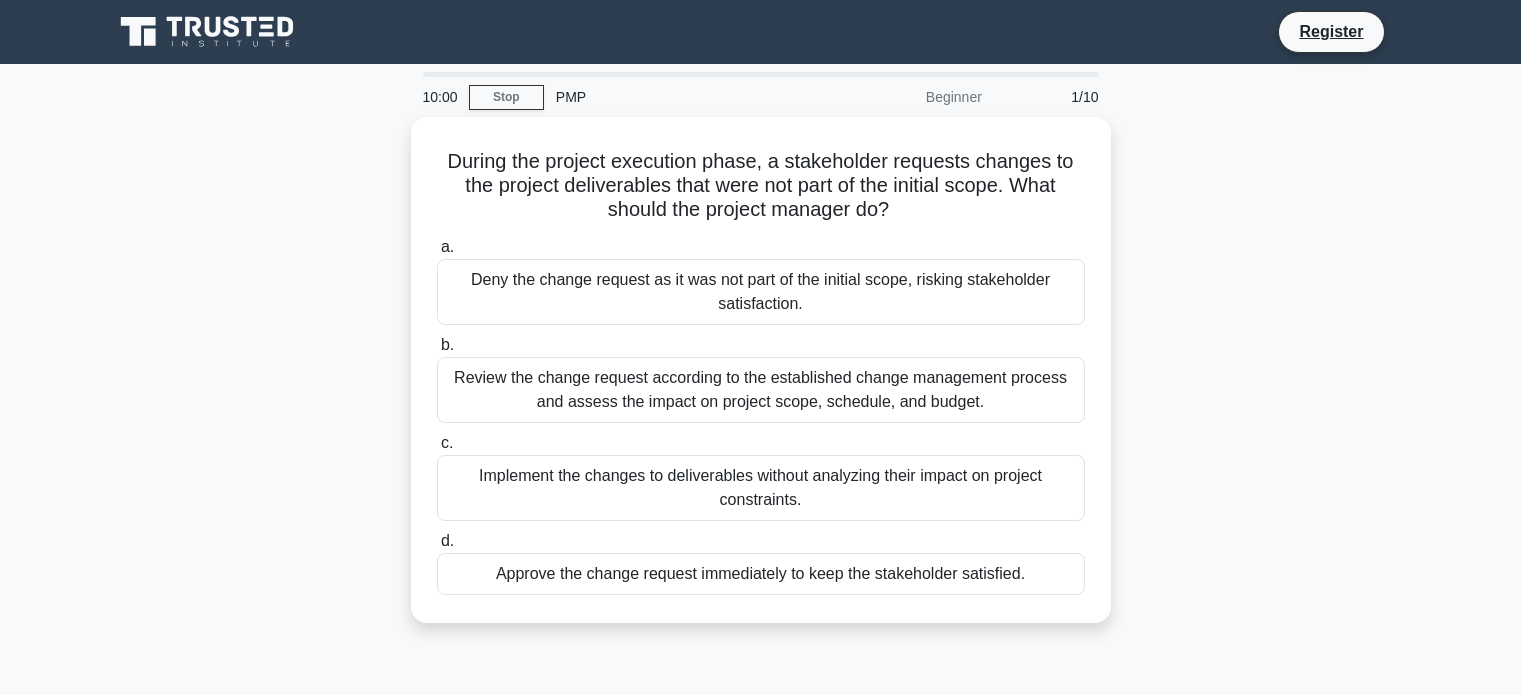 scroll, scrollTop: 0, scrollLeft: 0, axis: both 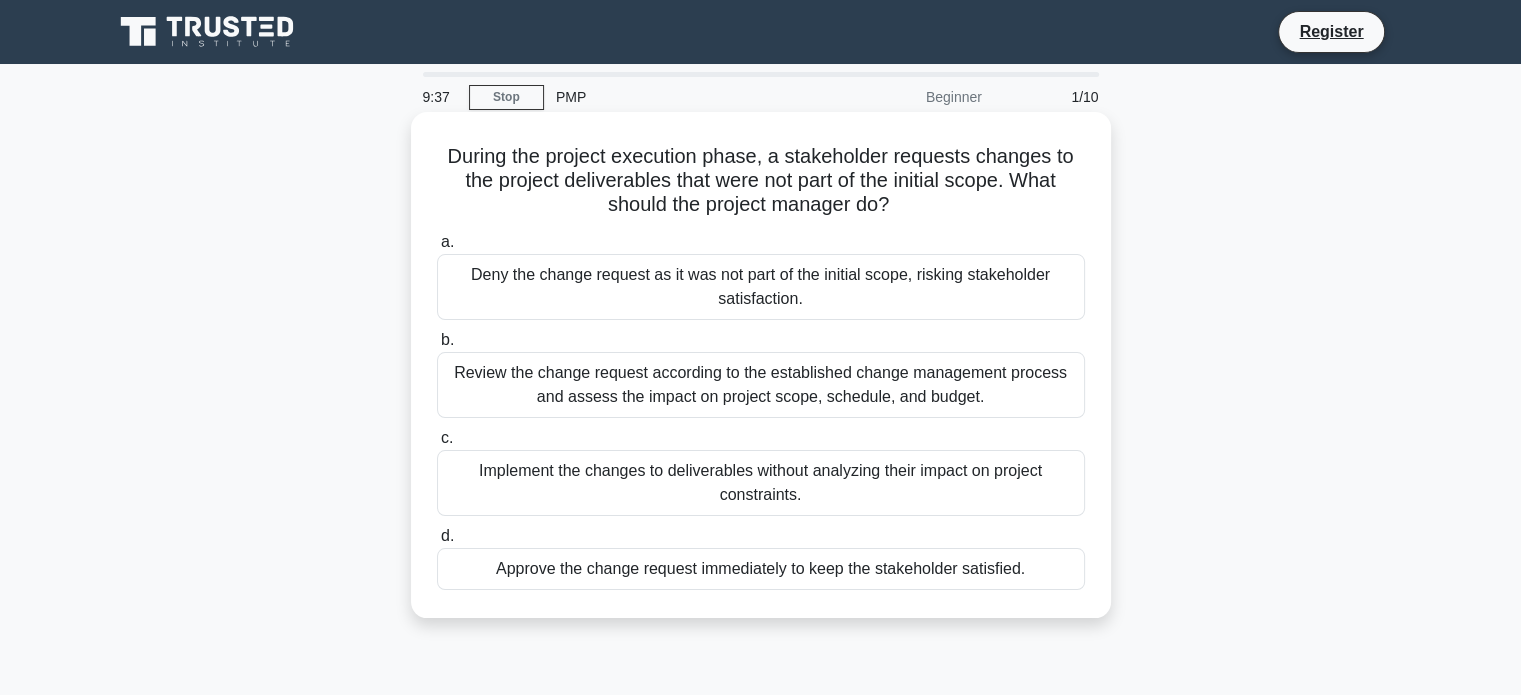 click on "Review the change request according to the established change management process and assess the impact on project scope, schedule, and budget." at bounding box center (761, 385) 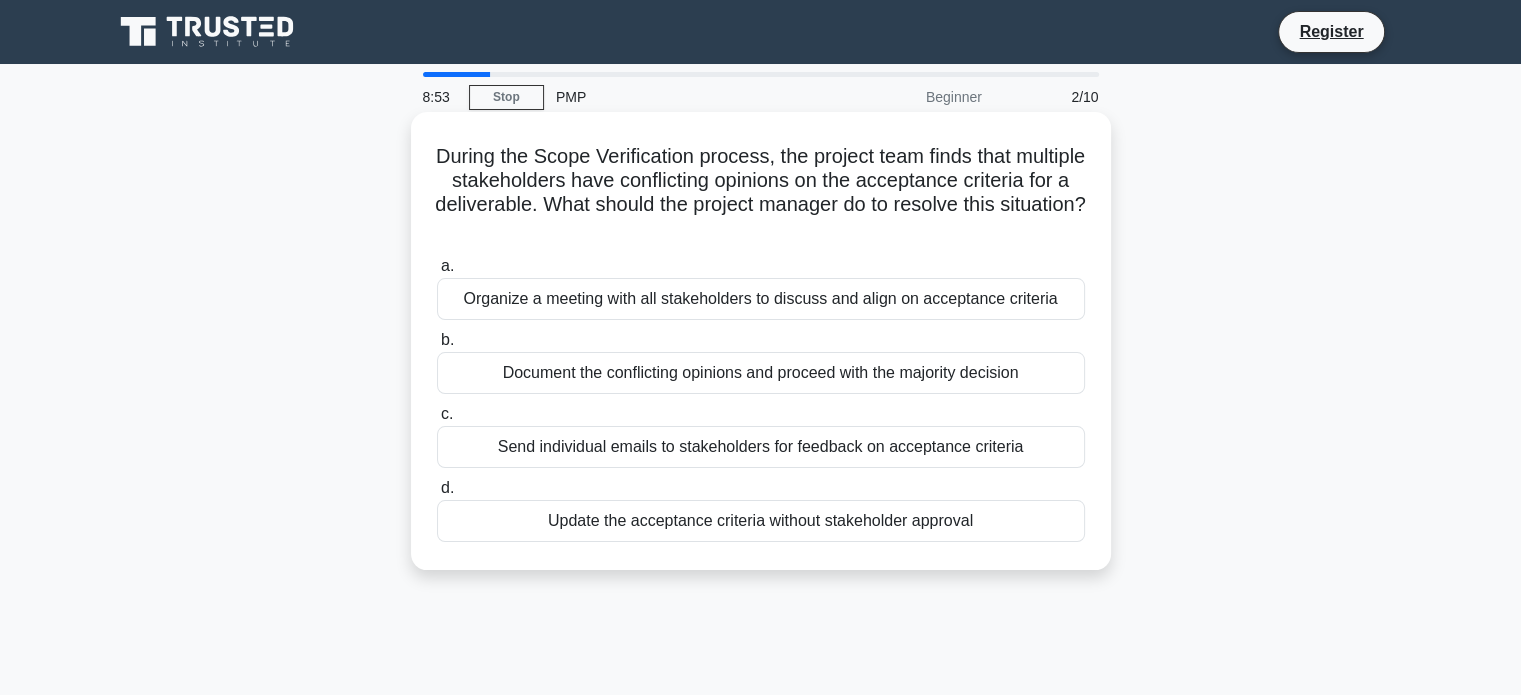 click on "Organize a meeting with all stakeholders to discuss and align on acceptance criteria" at bounding box center [761, 299] 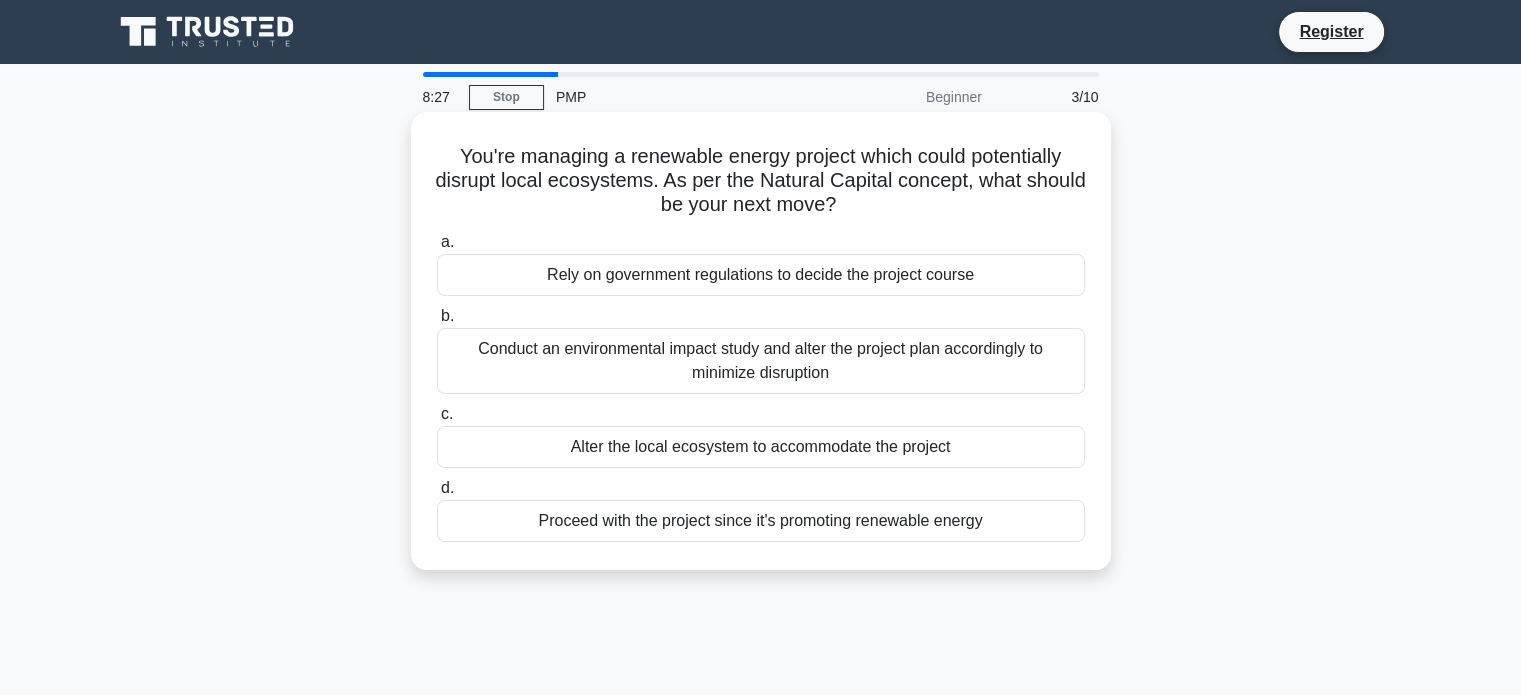 click on "Conduct an environmental impact study and alter the project plan accordingly to minimize disruption" at bounding box center [761, 361] 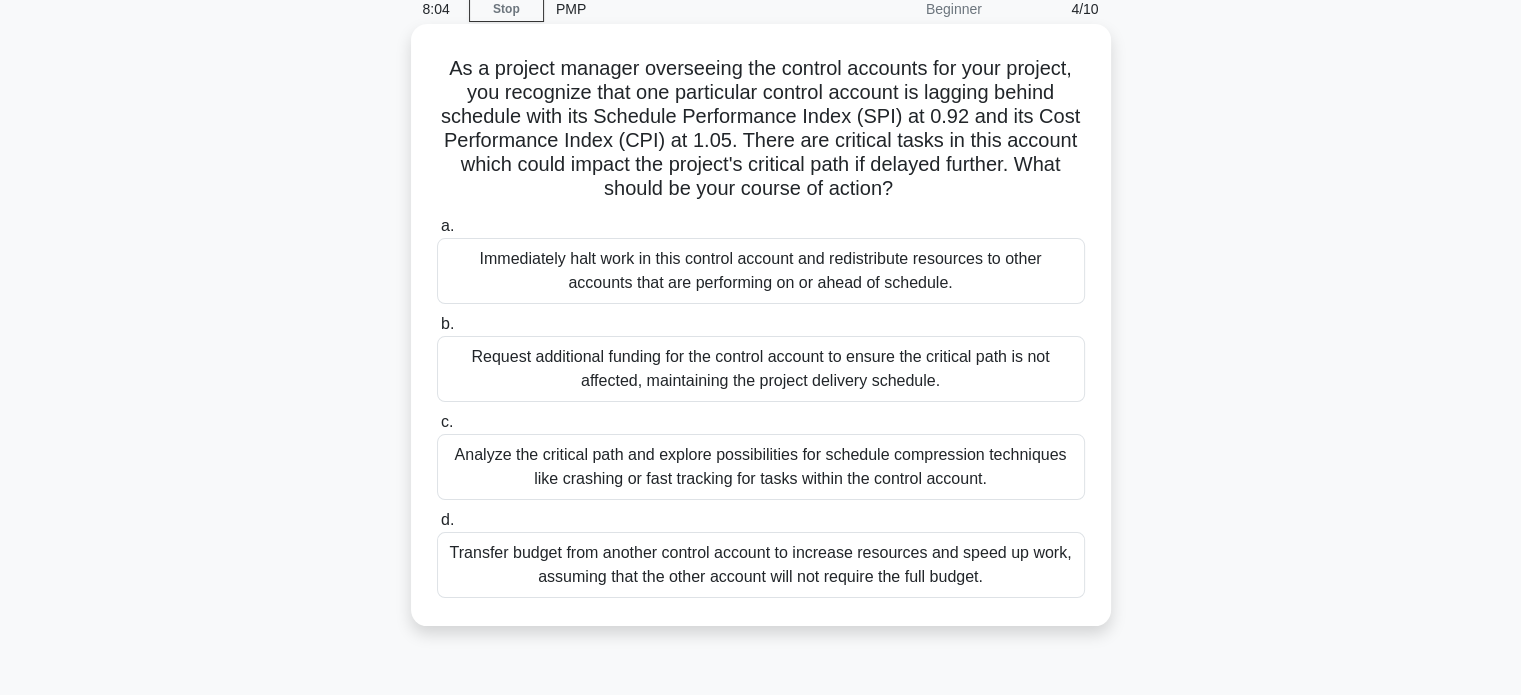 scroll, scrollTop: 90, scrollLeft: 0, axis: vertical 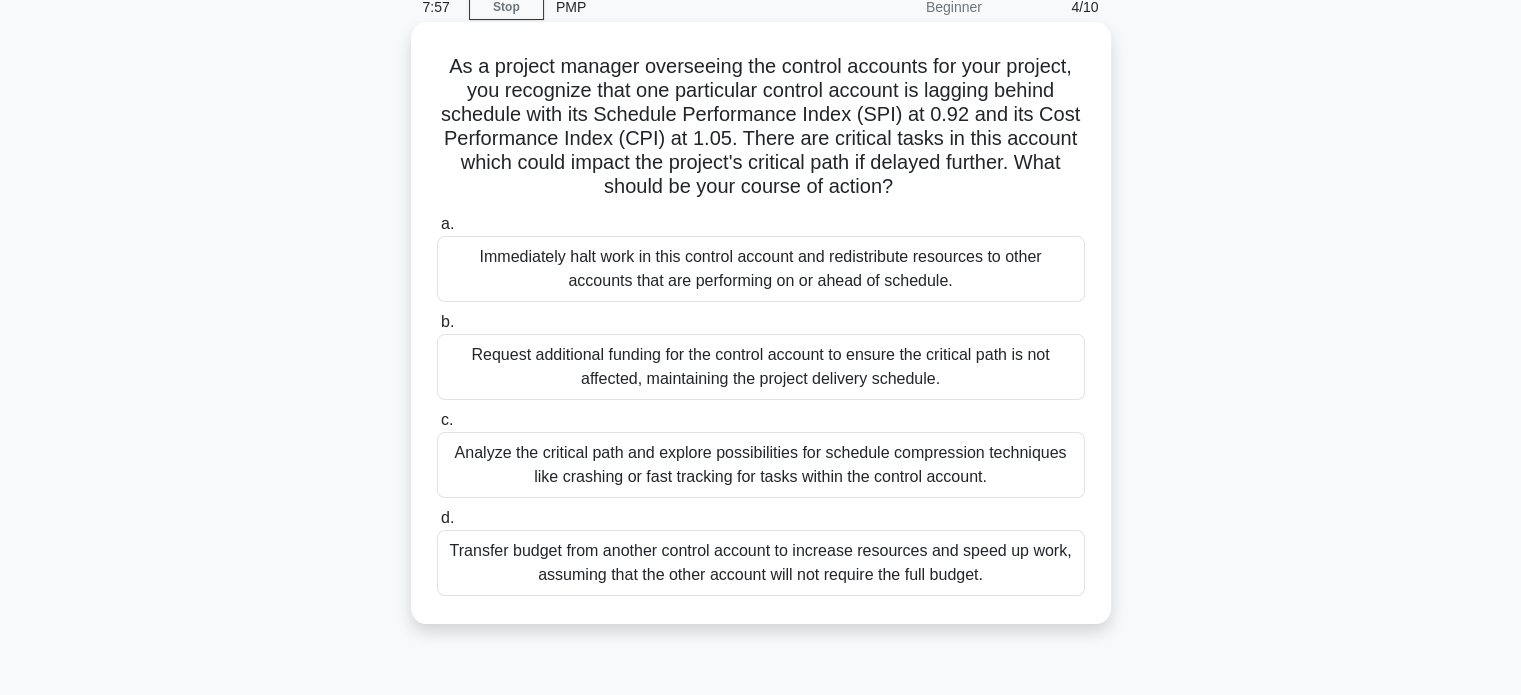 click on "Analyze the critical path and explore possibilities for schedule compression techniques like crashing or fast tracking for tasks within the control account." at bounding box center [761, 465] 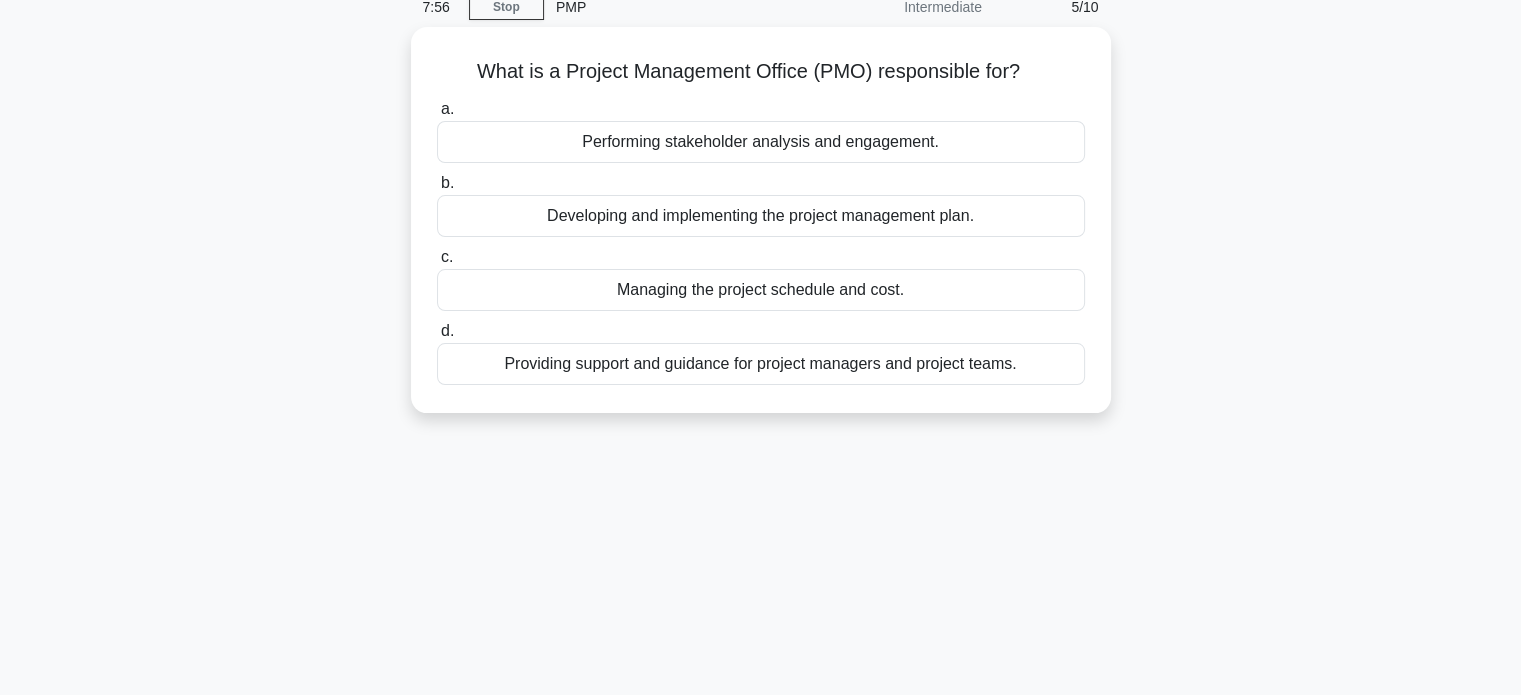 scroll, scrollTop: 0, scrollLeft: 0, axis: both 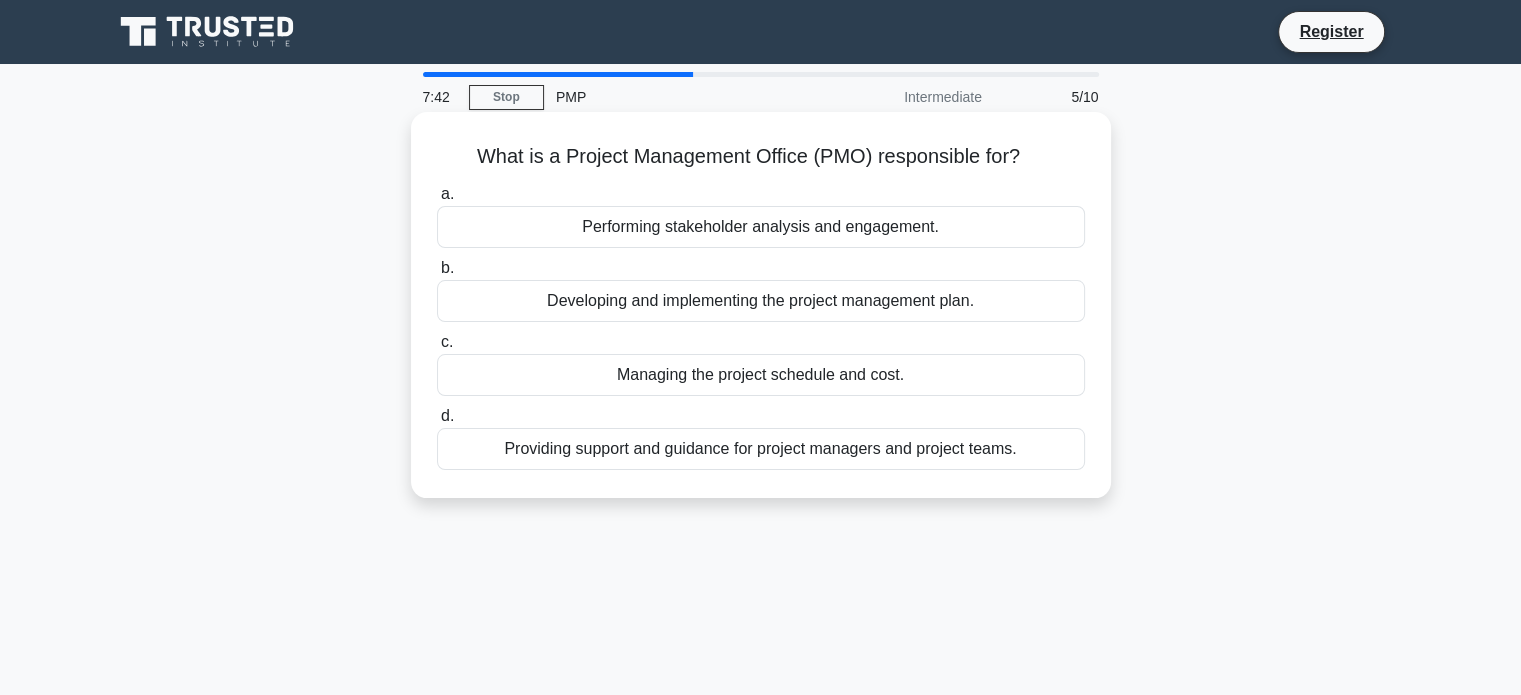 click on "Providing support and guidance for project managers and project teams." at bounding box center [761, 449] 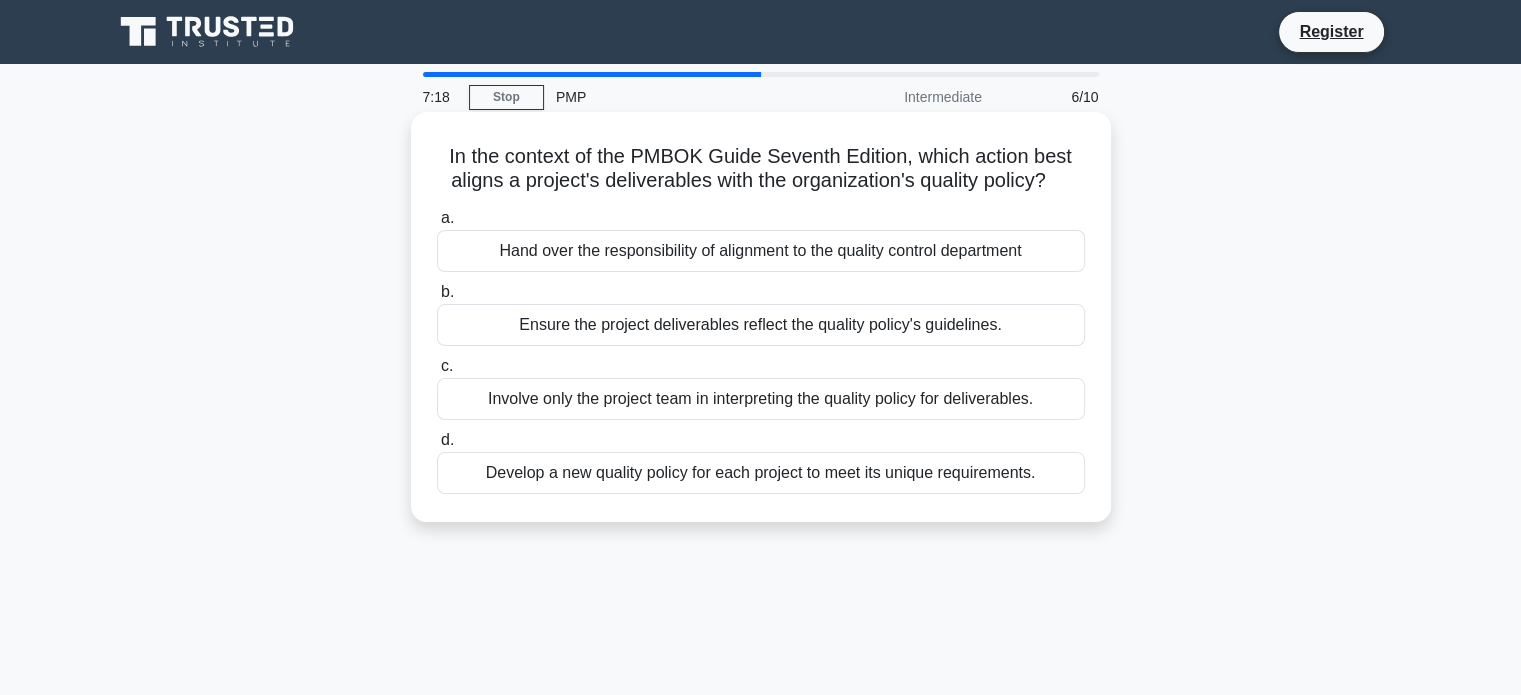 click on "Ensure the project deliverables reflect the quality policy's guidelines." at bounding box center [761, 325] 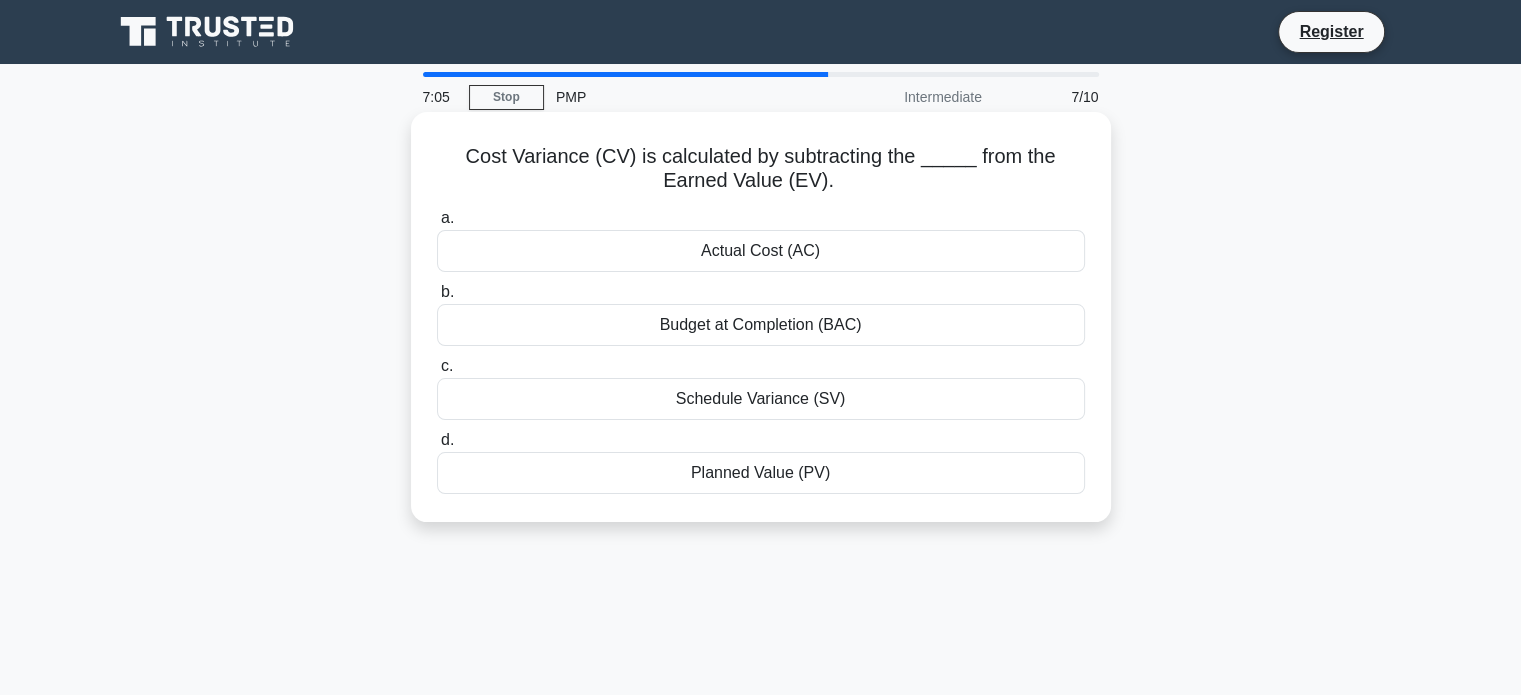 click on "Actual Cost (AC)" at bounding box center (761, 251) 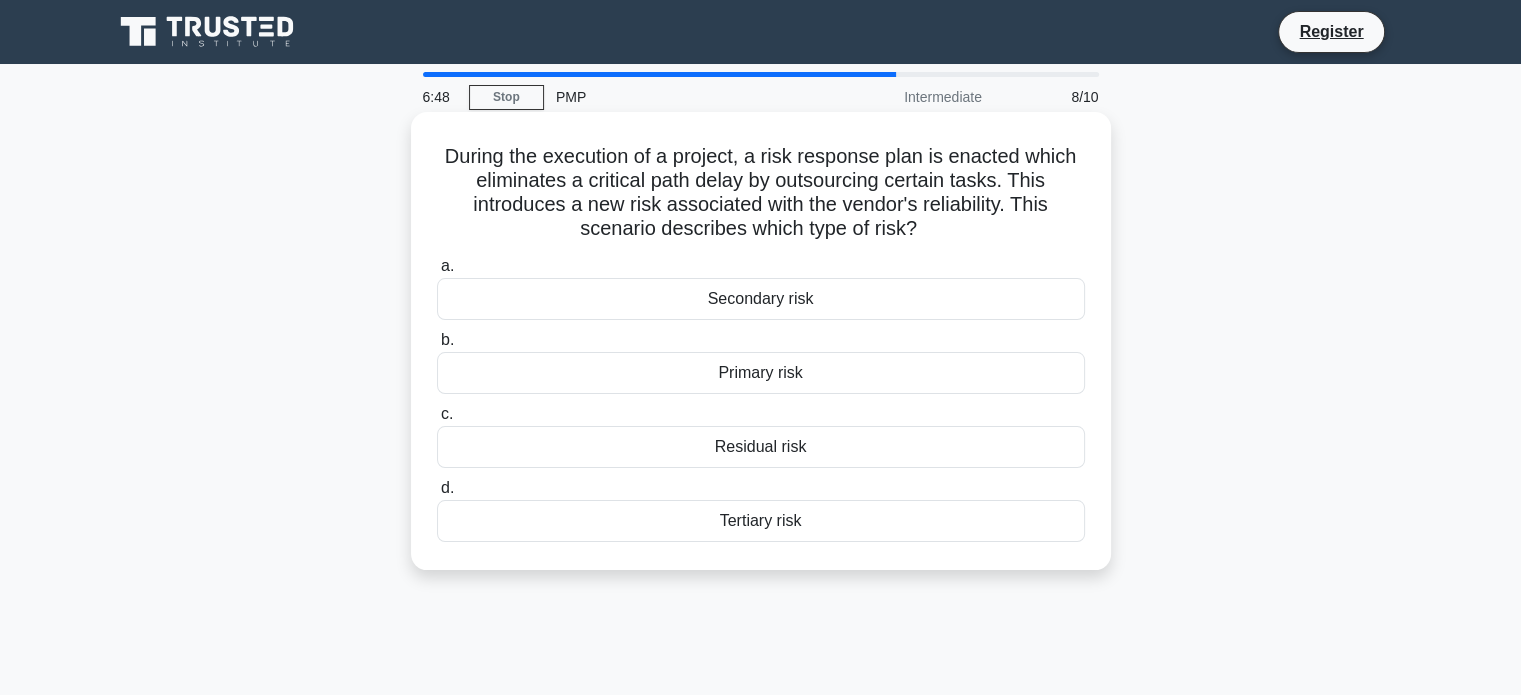 click on "During the execution of a project, a risk response plan is enacted which eliminates a critical path delay by outsourcing certain tasks. This introduces a new risk associated with the vendor's reliability. This scenario describes which type of risk?
.spinner_0XTQ{transform-origin:center;animation:spinner_y6GP .75s linear infinite}@keyframes spinner_y6GP{100%{transform:rotate(360deg)}}" at bounding box center (761, 193) 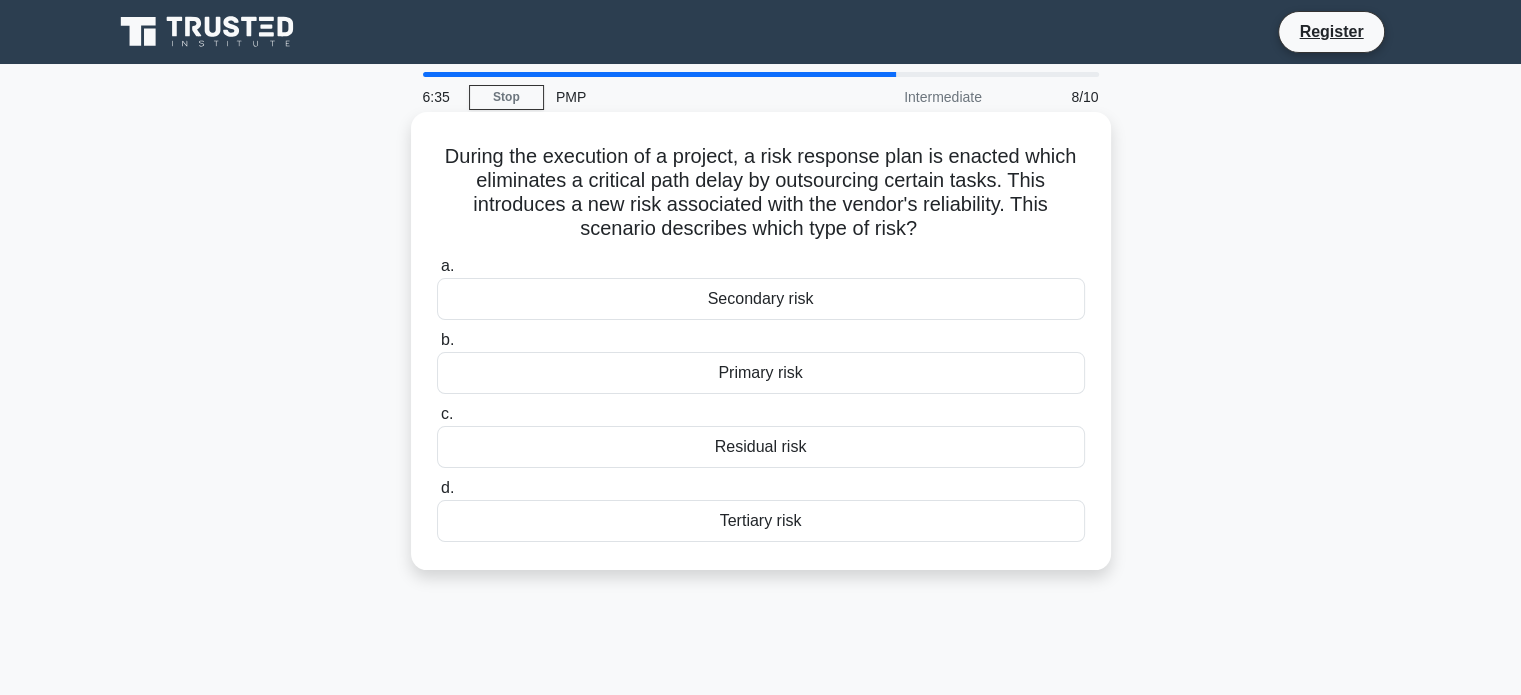 click on "During the execution of a project, a risk response plan is enacted which eliminates a critical path delay by outsourcing certain tasks. This introduces a new risk associated with the vendor's reliability. This scenario describes which type of risk?
.spinner_0XTQ{transform-origin:center;animation:spinner_y6GP .75s linear infinite}@keyframes spinner_y6GP{100%{transform:rotate(360deg)}}" at bounding box center (761, 193) 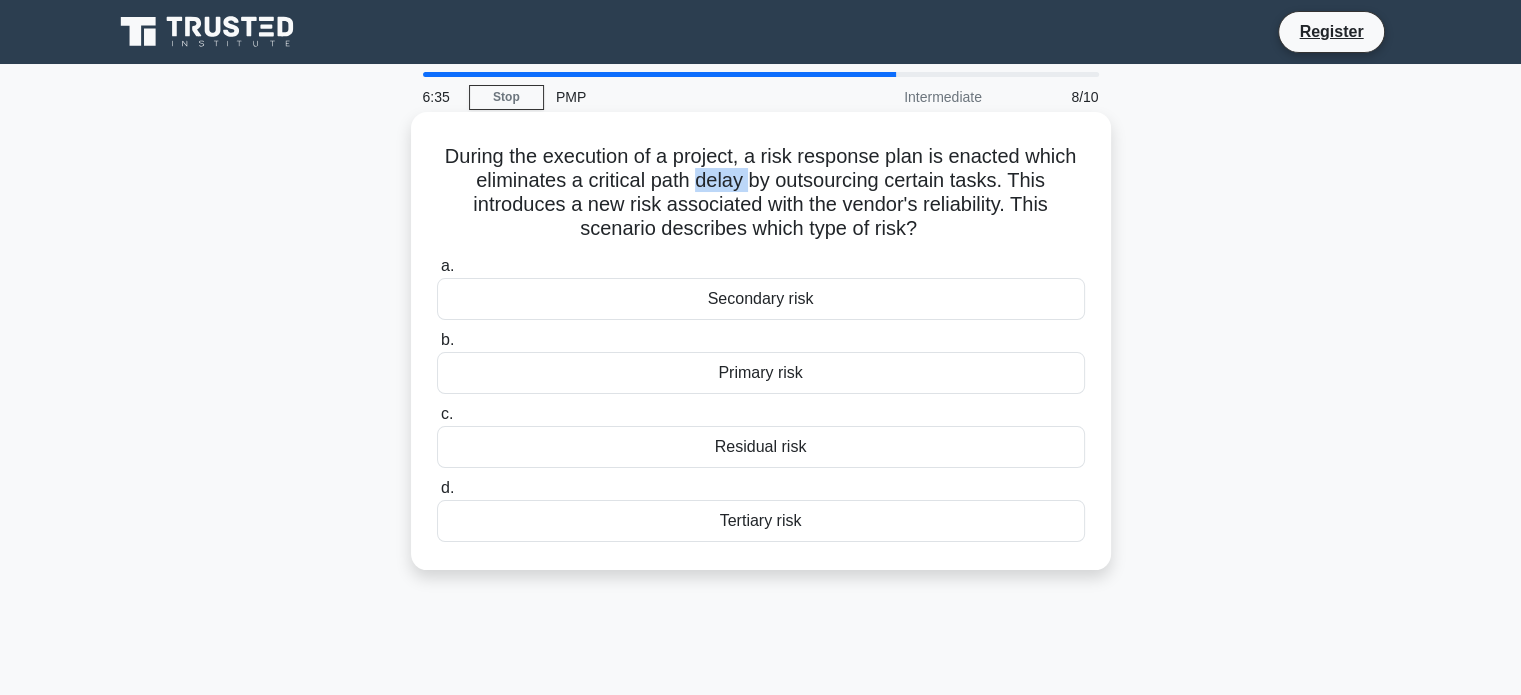 click on "During the execution of a project, a risk response plan is enacted which eliminates a critical path delay by outsourcing certain tasks. This introduces a new risk associated with the vendor's reliability. This scenario describes which type of risk?
.spinner_0XTQ{transform-origin:center;animation:spinner_y6GP .75s linear infinite}@keyframes spinner_y6GP{100%{transform:rotate(360deg)}}" at bounding box center [761, 193] 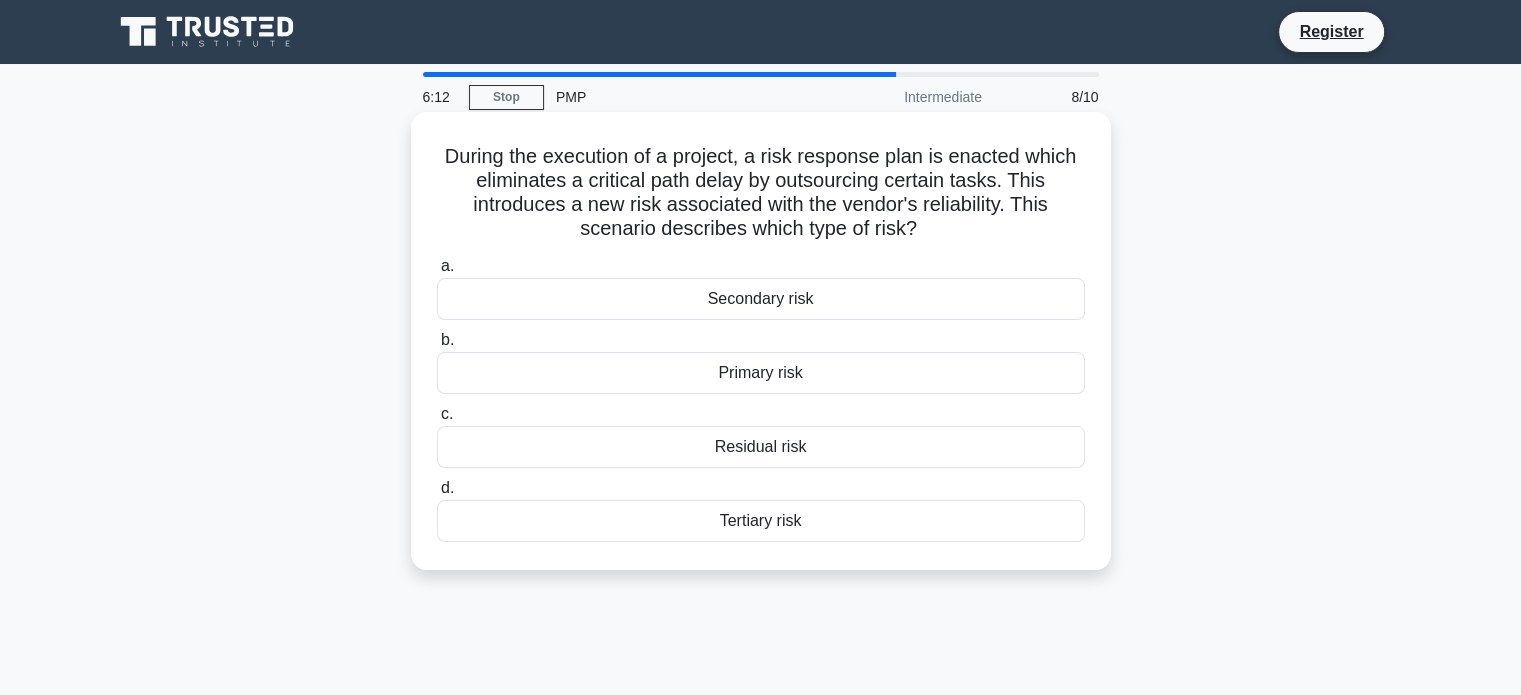 click on "Primary risk" at bounding box center [761, 373] 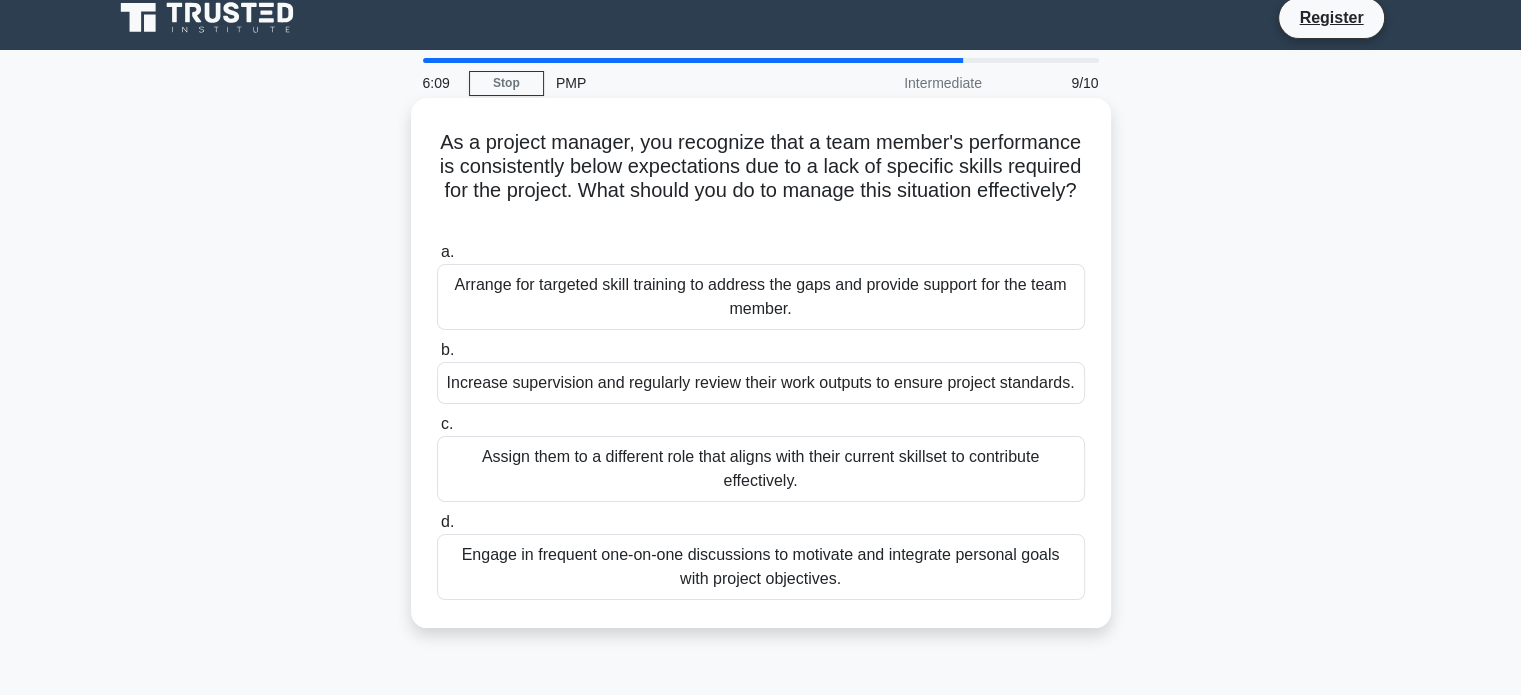 scroll, scrollTop: 15, scrollLeft: 0, axis: vertical 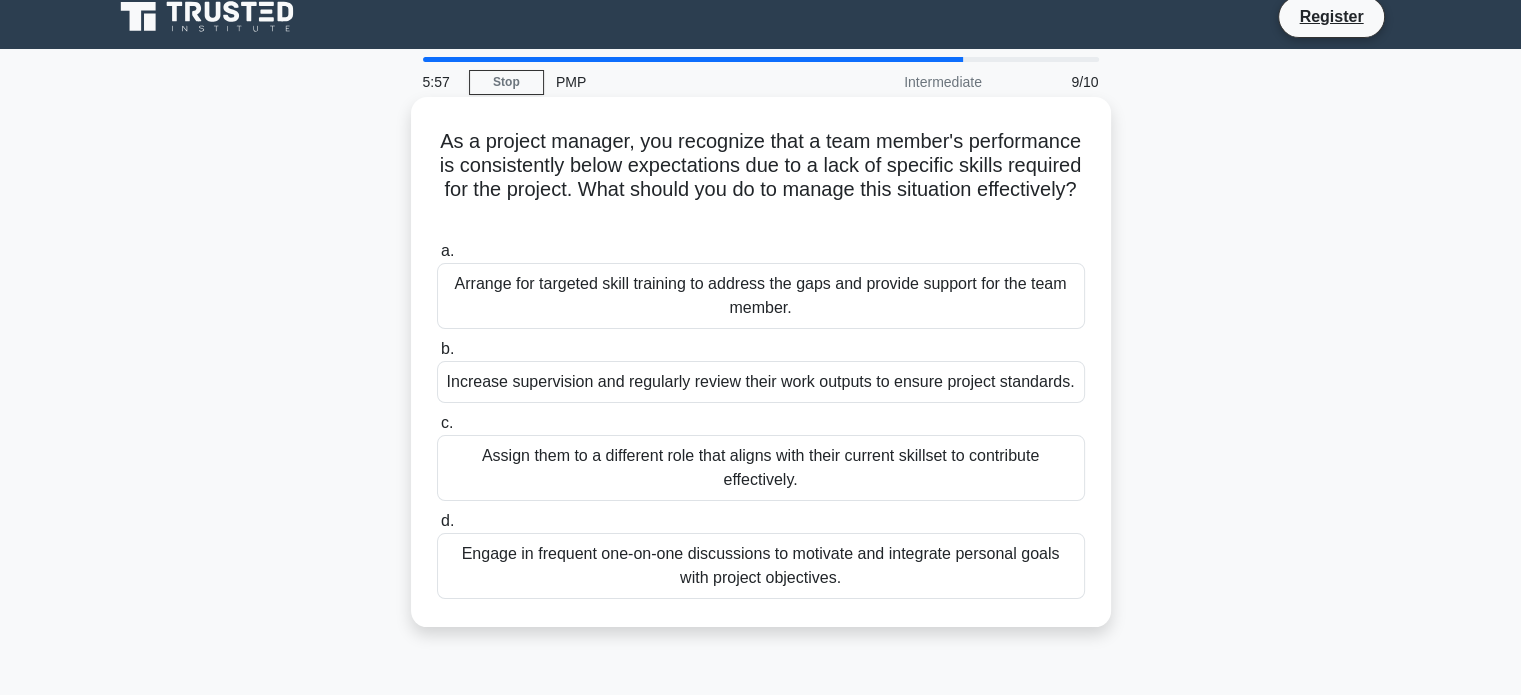 click on "Arrange for targeted skill training to address the gaps and provide support for the team member." at bounding box center (761, 296) 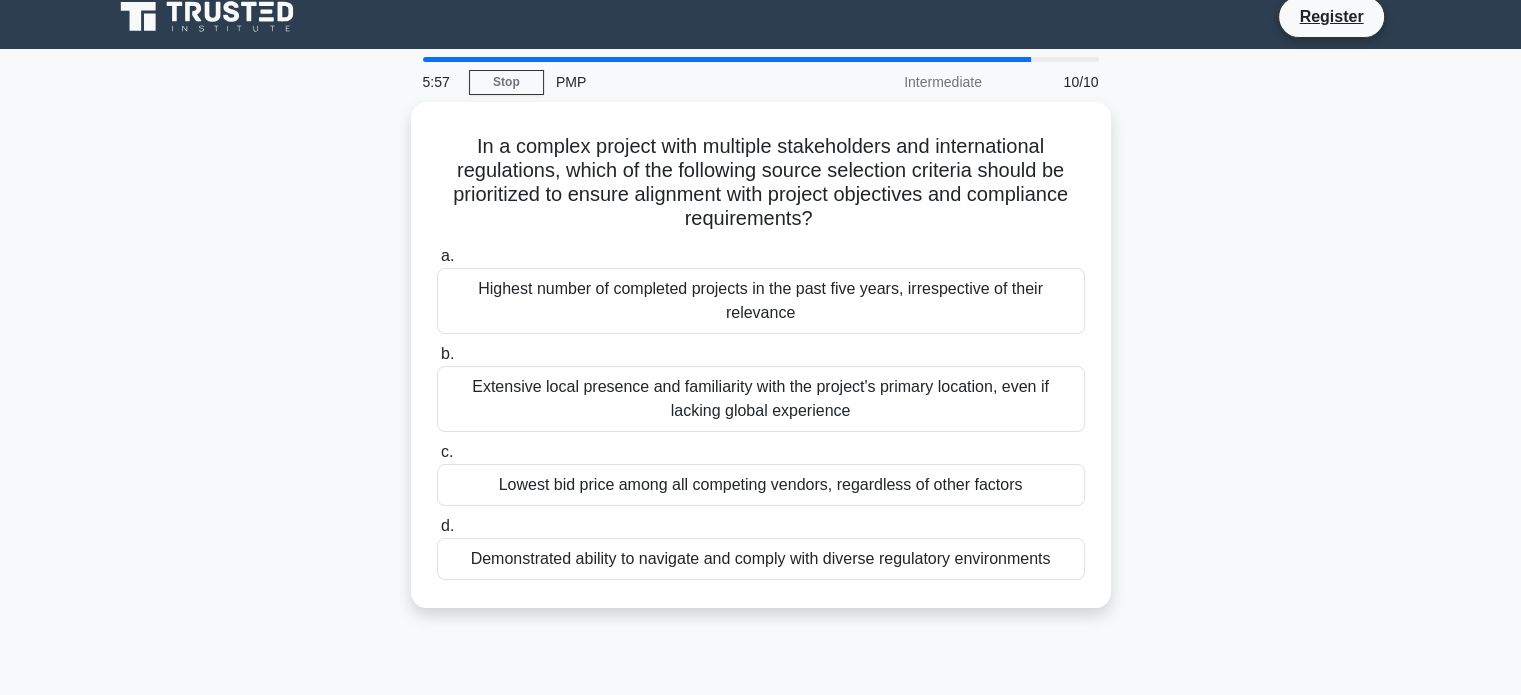 scroll, scrollTop: 0, scrollLeft: 0, axis: both 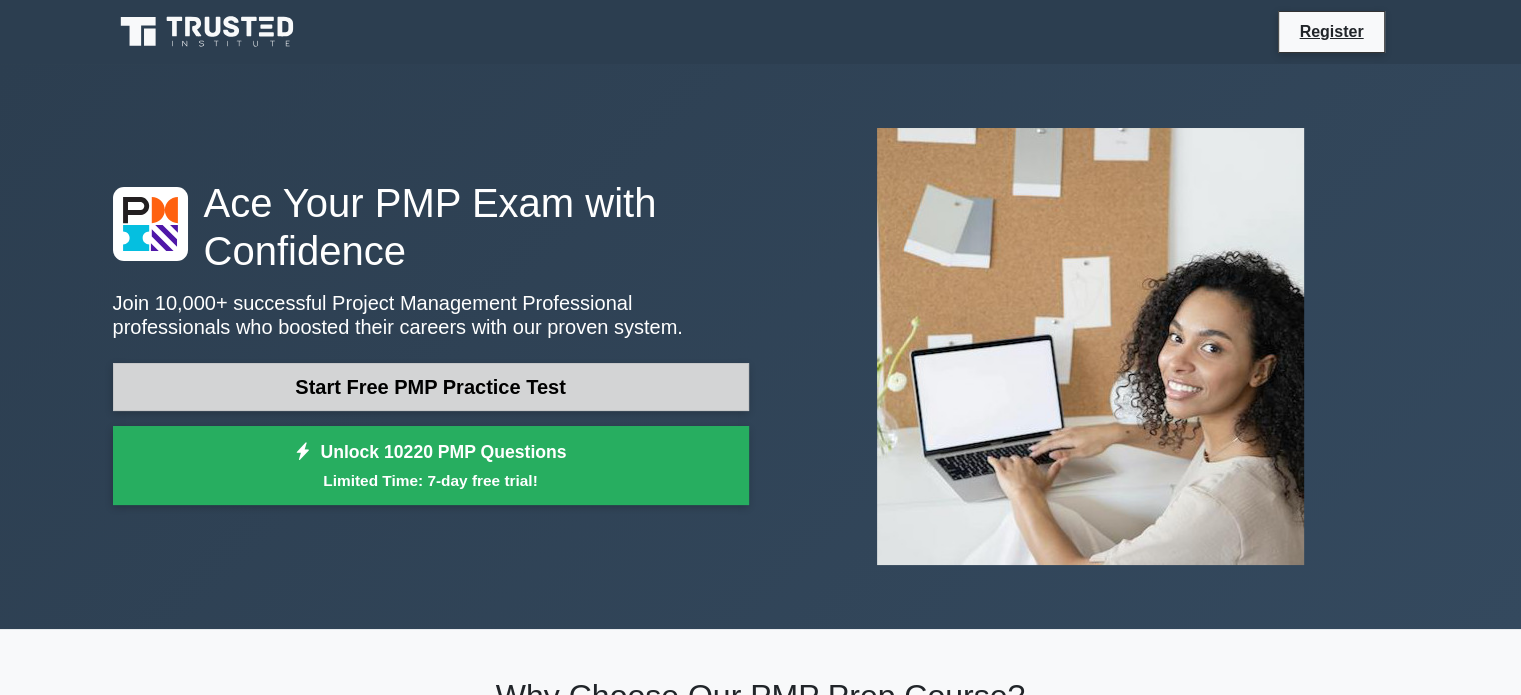 click on "Start Free PMP Practice Test" at bounding box center [431, 387] 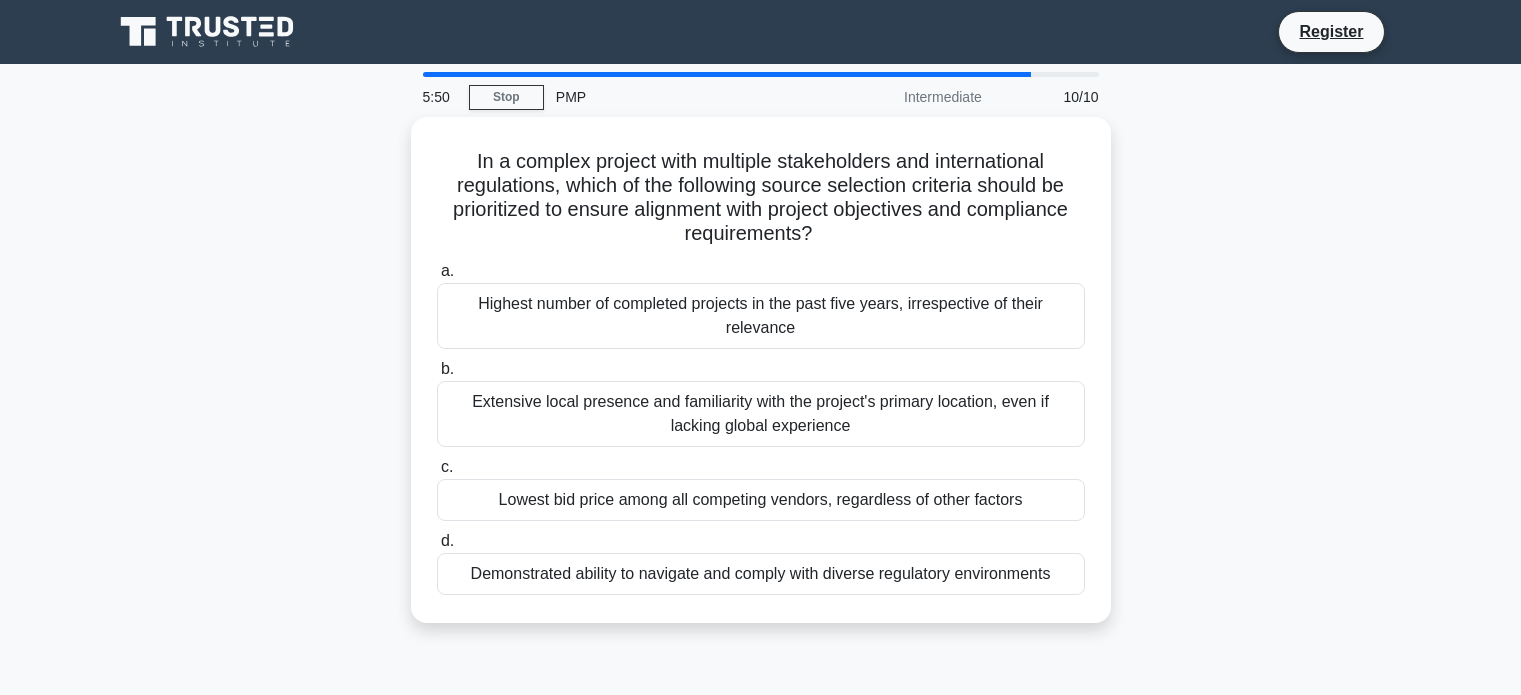 scroll, scrollTop: 0, scrollLeft: 0, axis: both 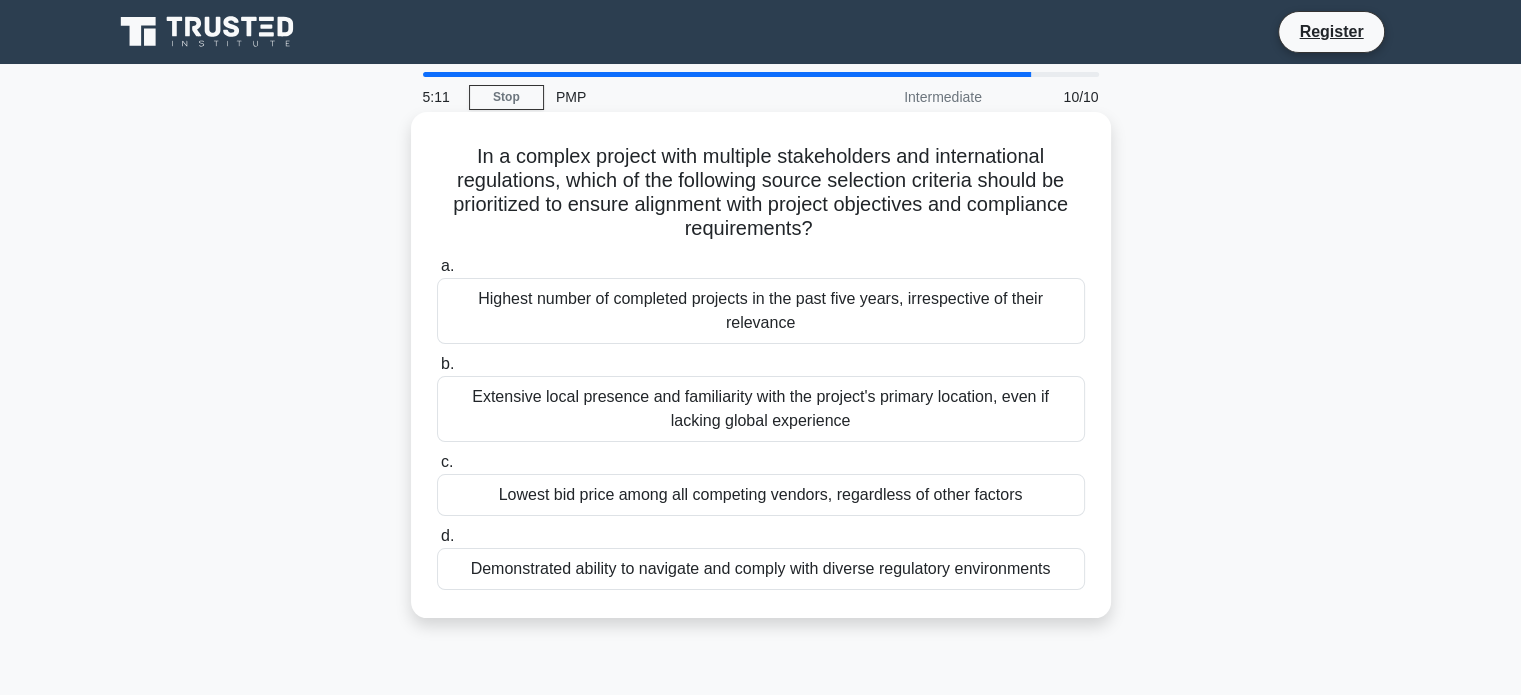 click on "Highest number of completed projects in the past five years, irrespective of their relevance" at bounding box center (761, 311) 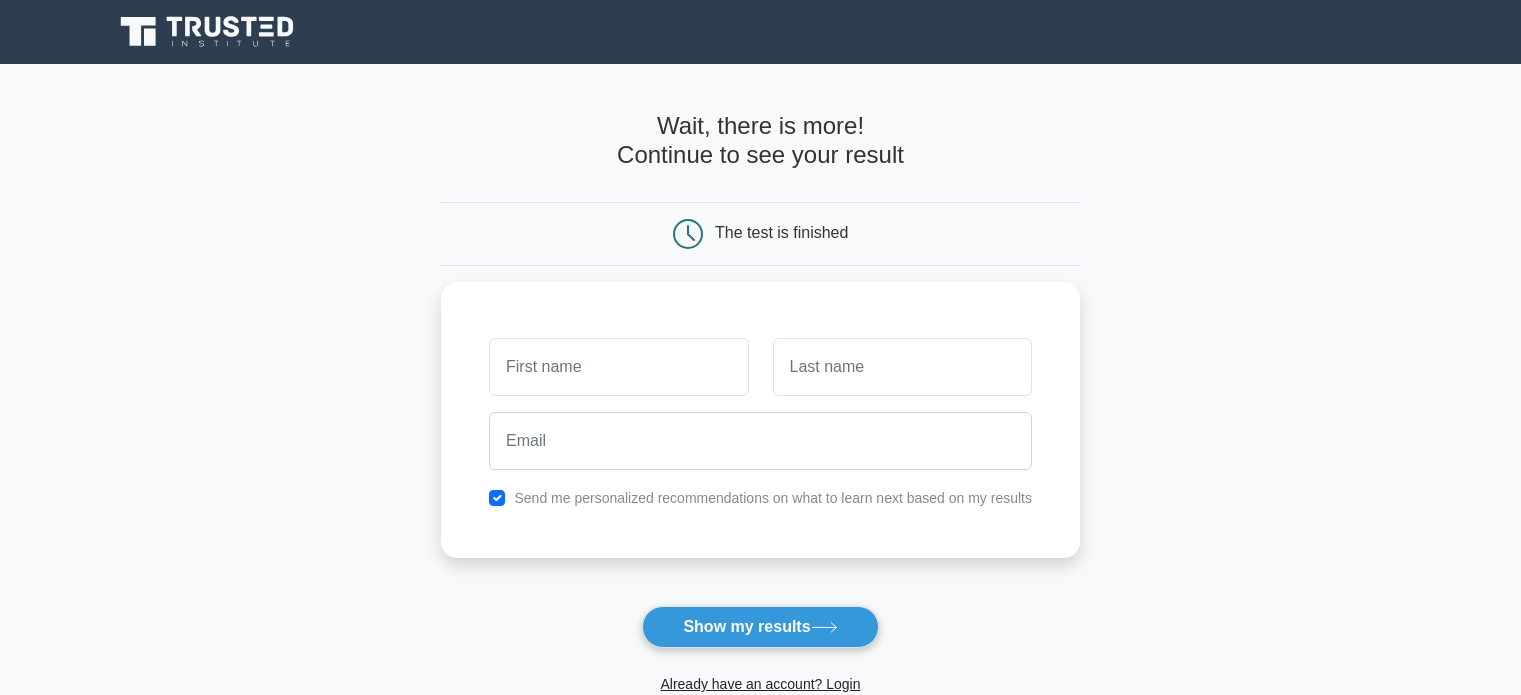 scroll, scrollTop: 0, scrollLeft: 0, axis: both 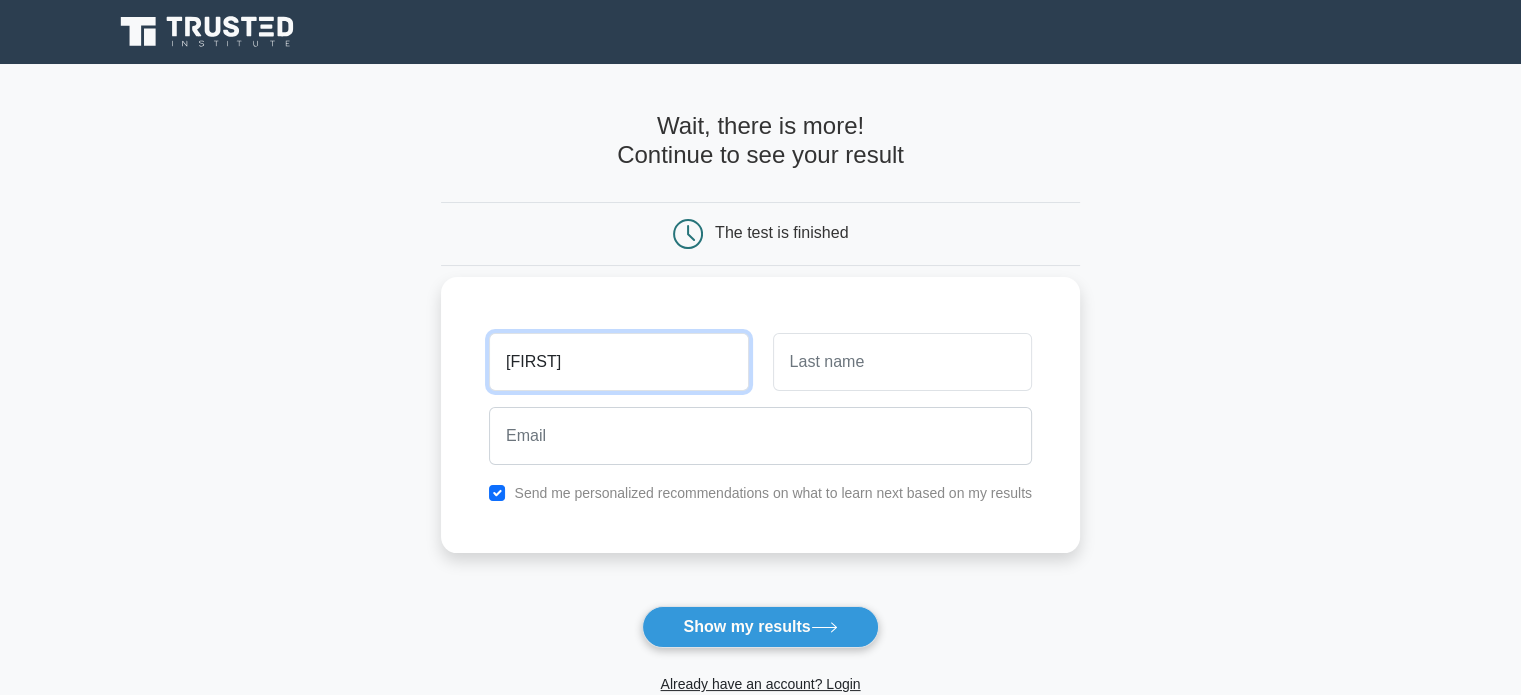 click on "[FIRST]" at bounding box center [618, 362] 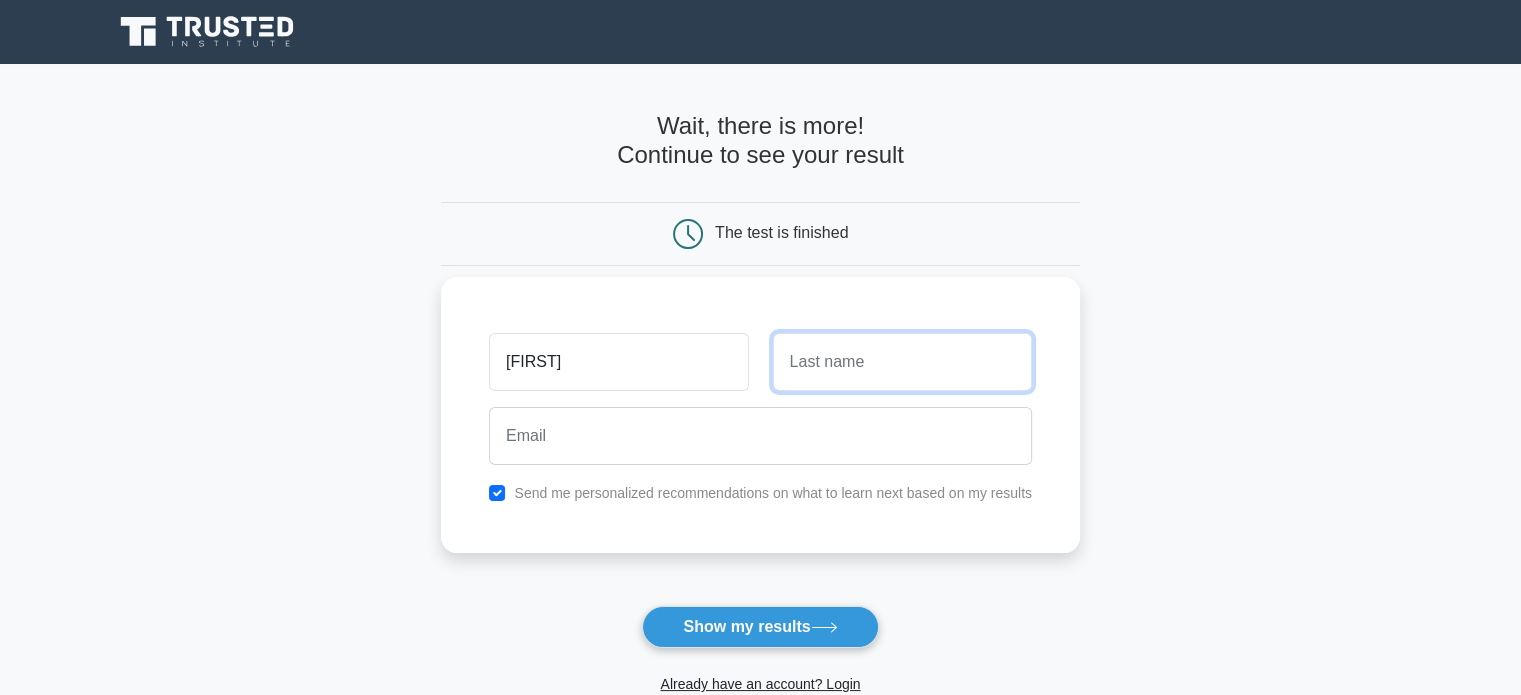 click at bounding box center (902, 362) 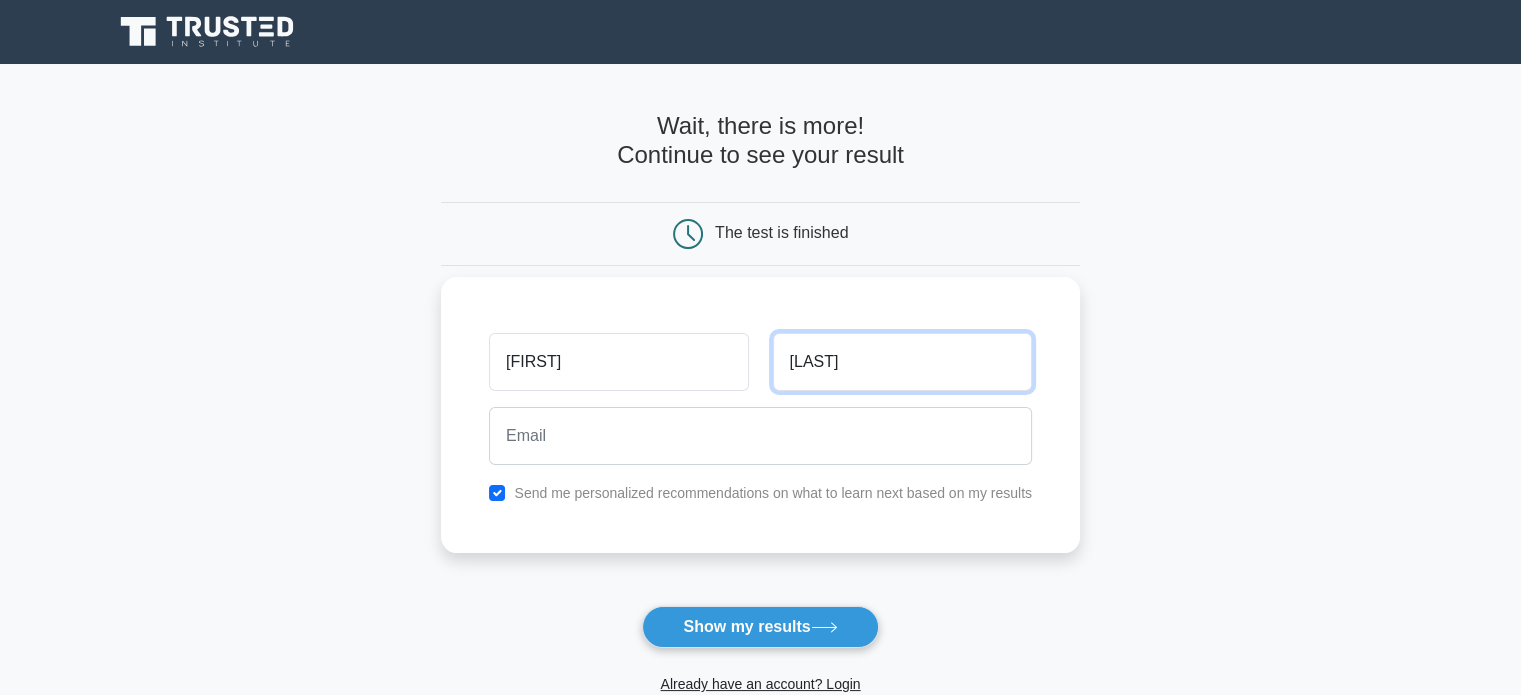 type on "Upadhyay" 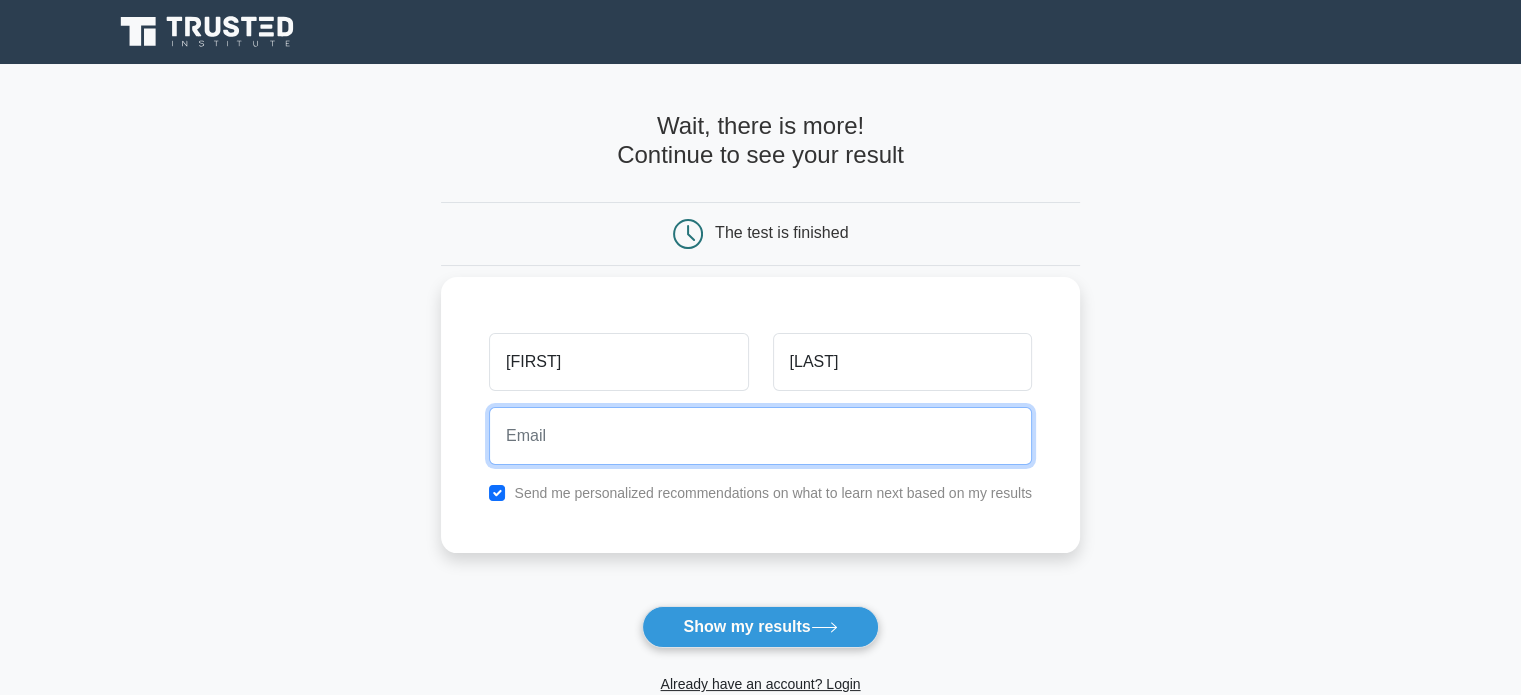 click at bounding box center [760, 436] 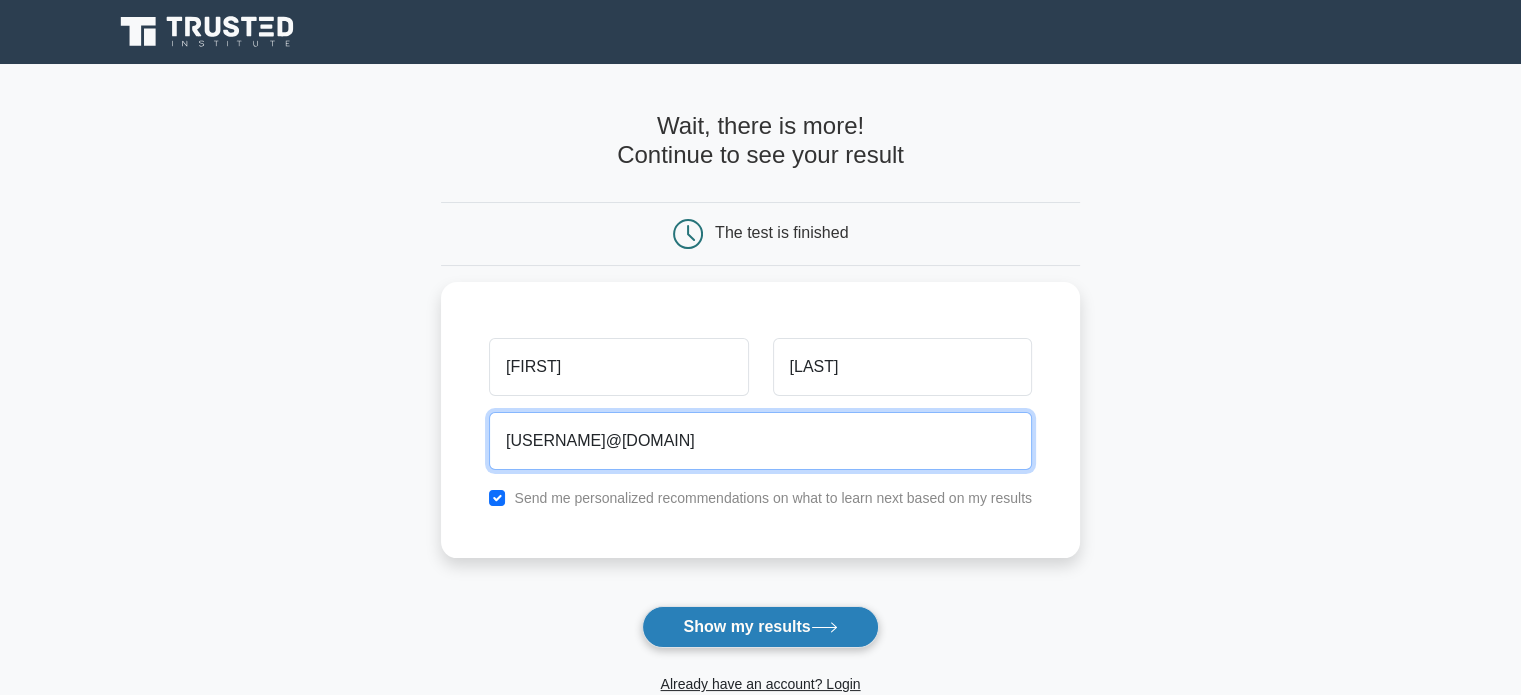 type on "upadhyaypurvish@gmail.com" 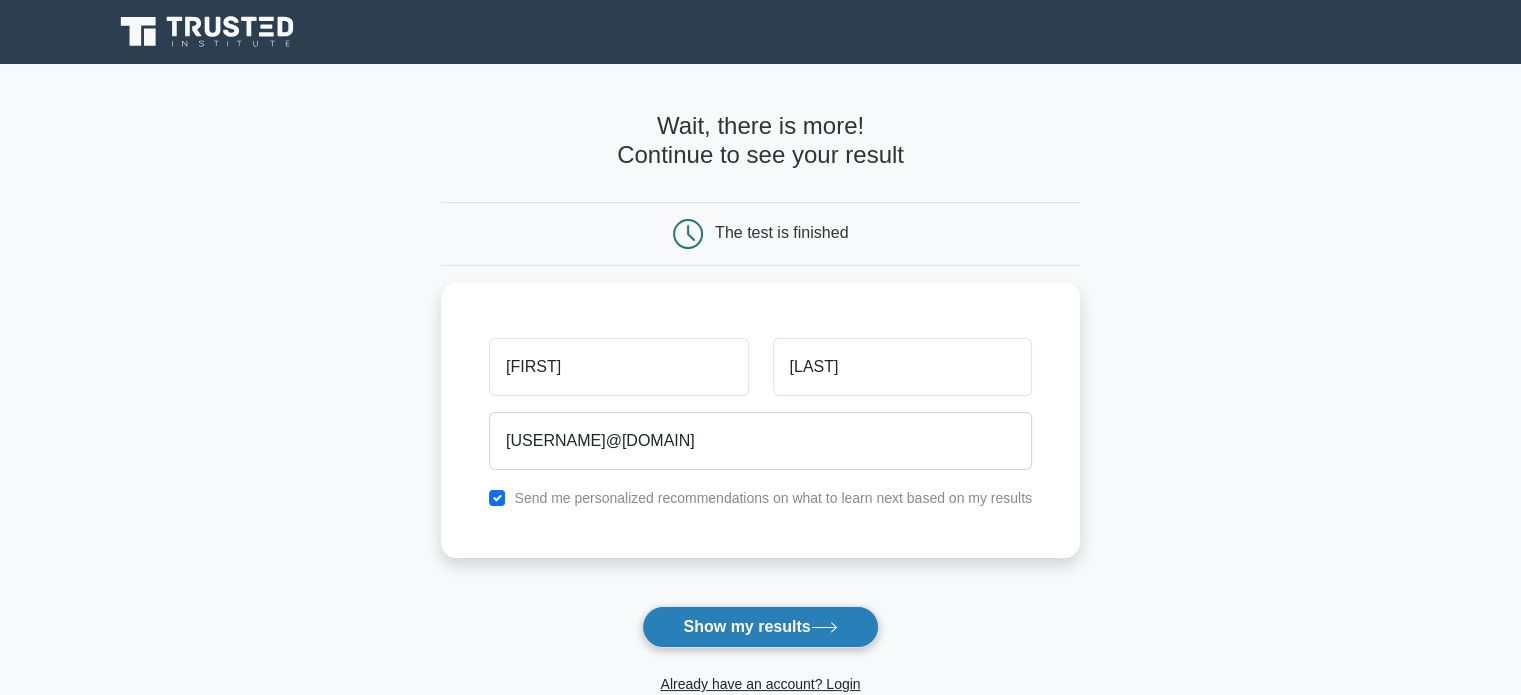 click on "Show my results" at bounding box center [760, 627] 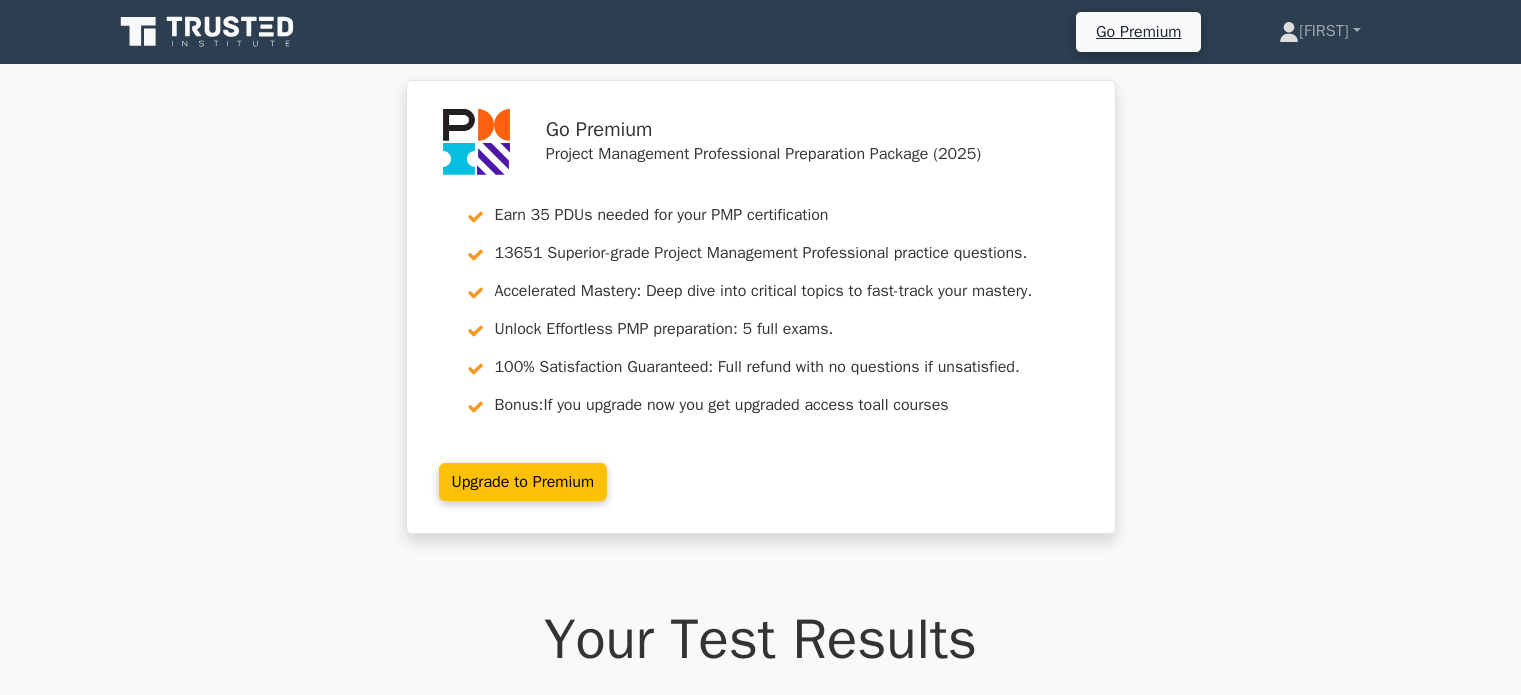 scroll, scrollTop: 0, scrollLeft: 0, axis: both 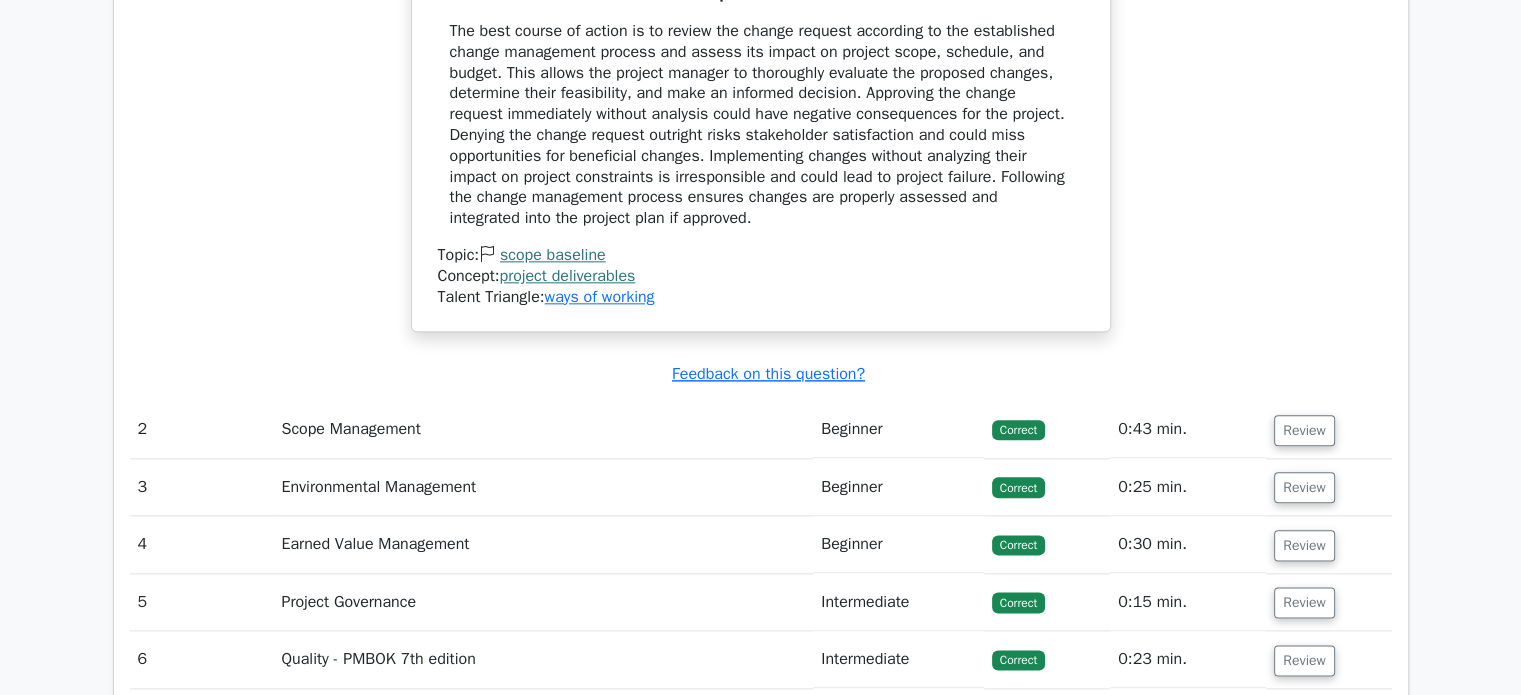 click on "Scope Management" at bounding box center [543, 429] 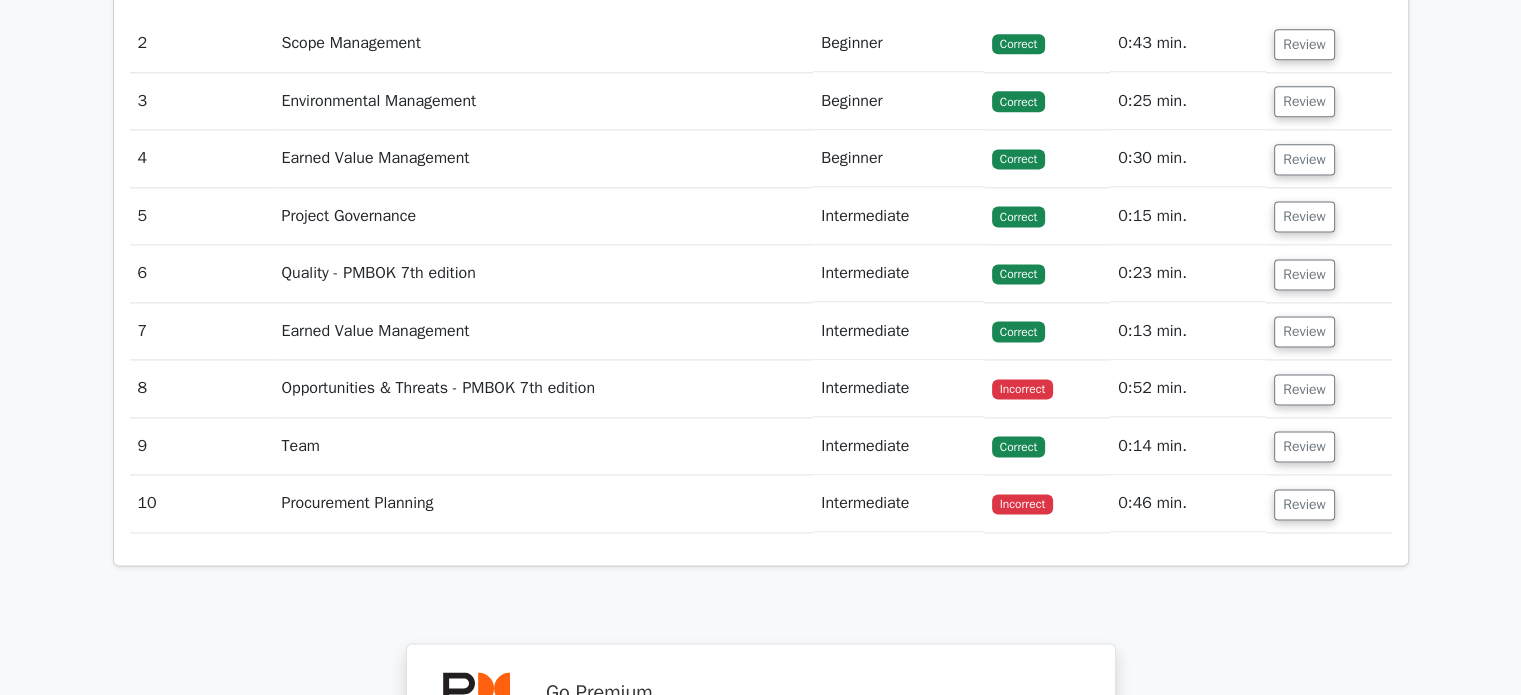 scroll, scrollTop: 2704, scrollLeft: 0, axis: vertical 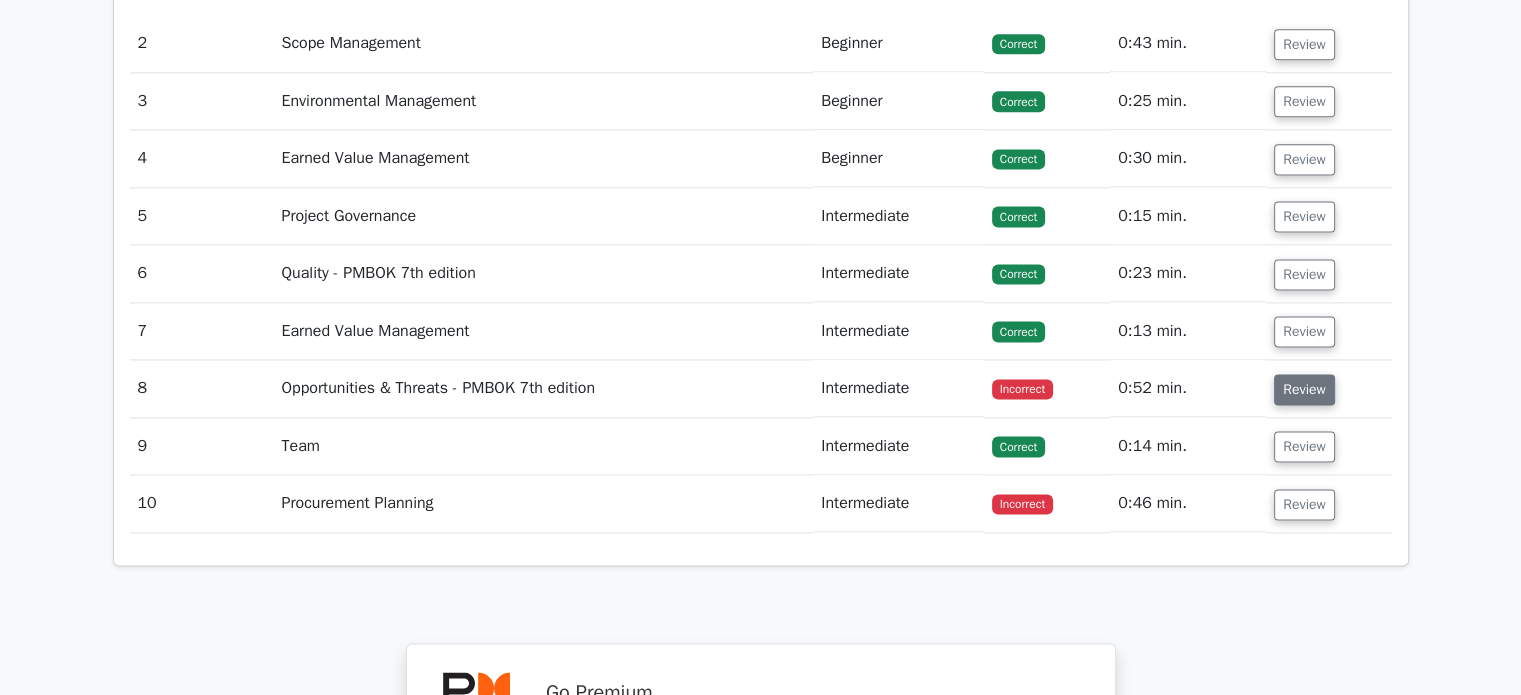 click on "Review" at bounding box center [1304, 389] 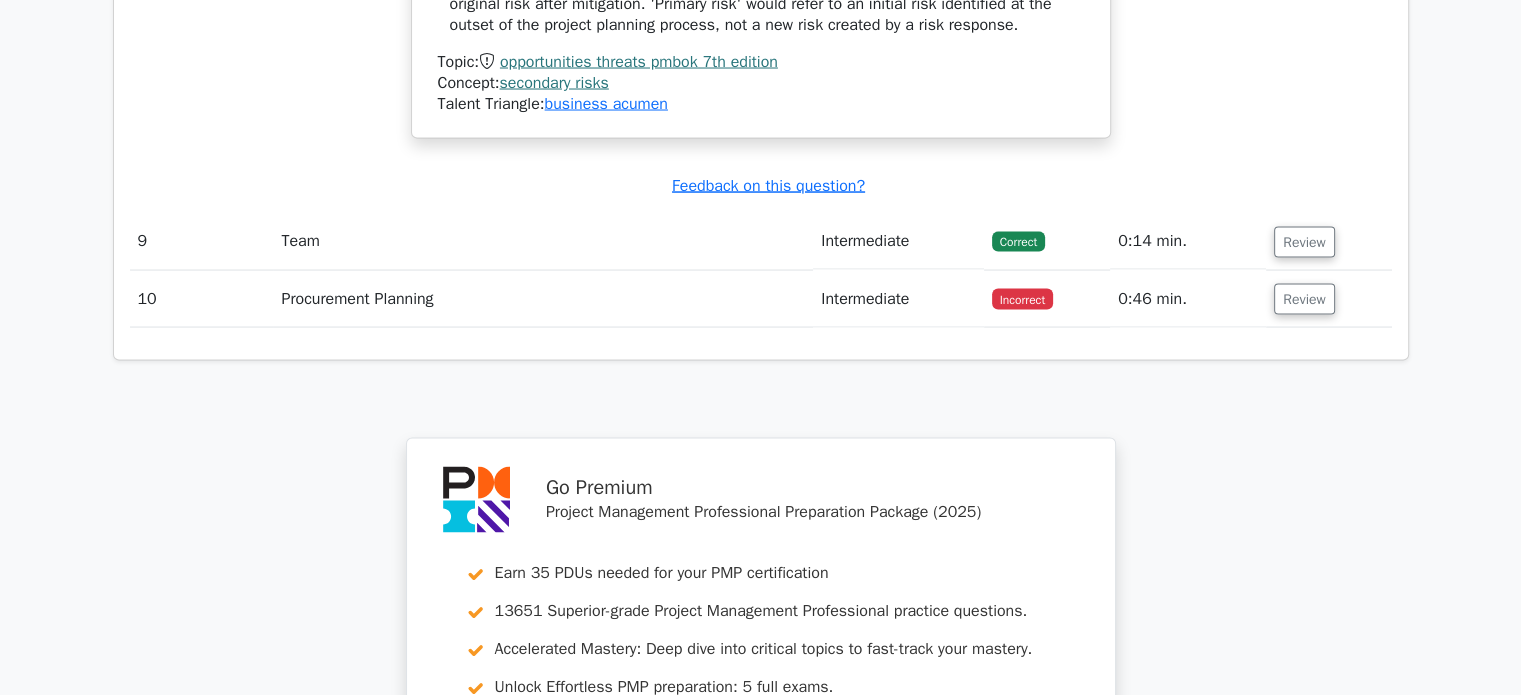 scroll, scrollTop: 3832, scrollLeft: 0, axis: vertical 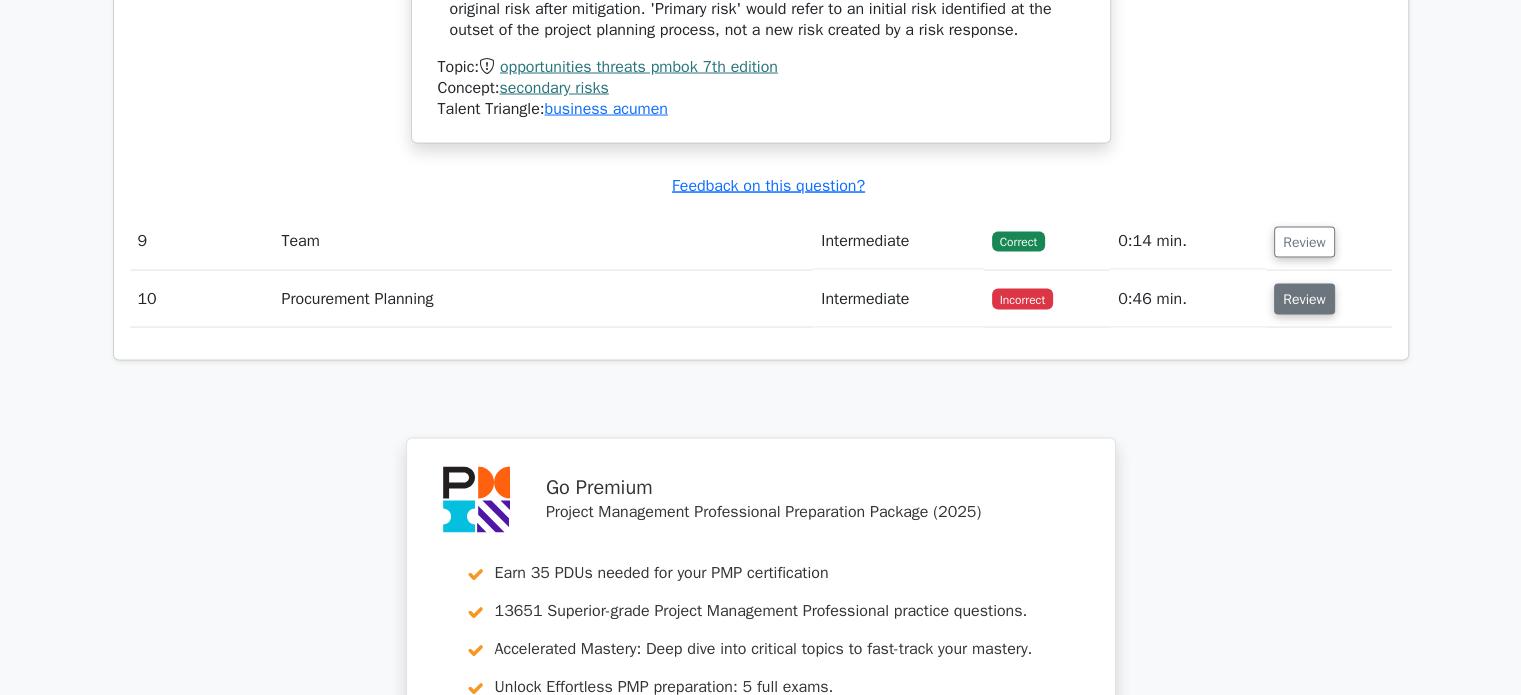 drag, startPoint x: 1285, startPoint y: 281, endPoint x: 1308, endPoint y: 295, distance: 26.925823 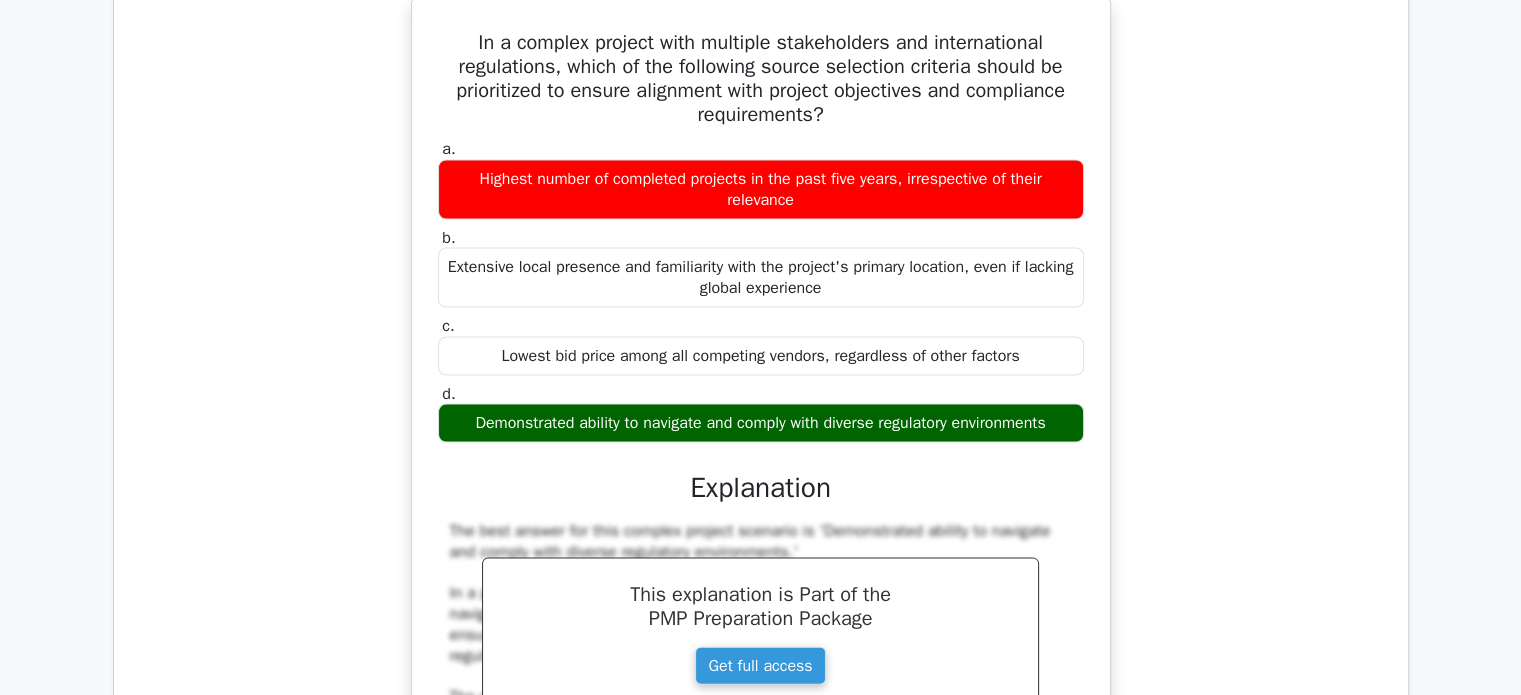 scroll, scrollTop: 4168, scrollLeft: 0, axis: vertical 